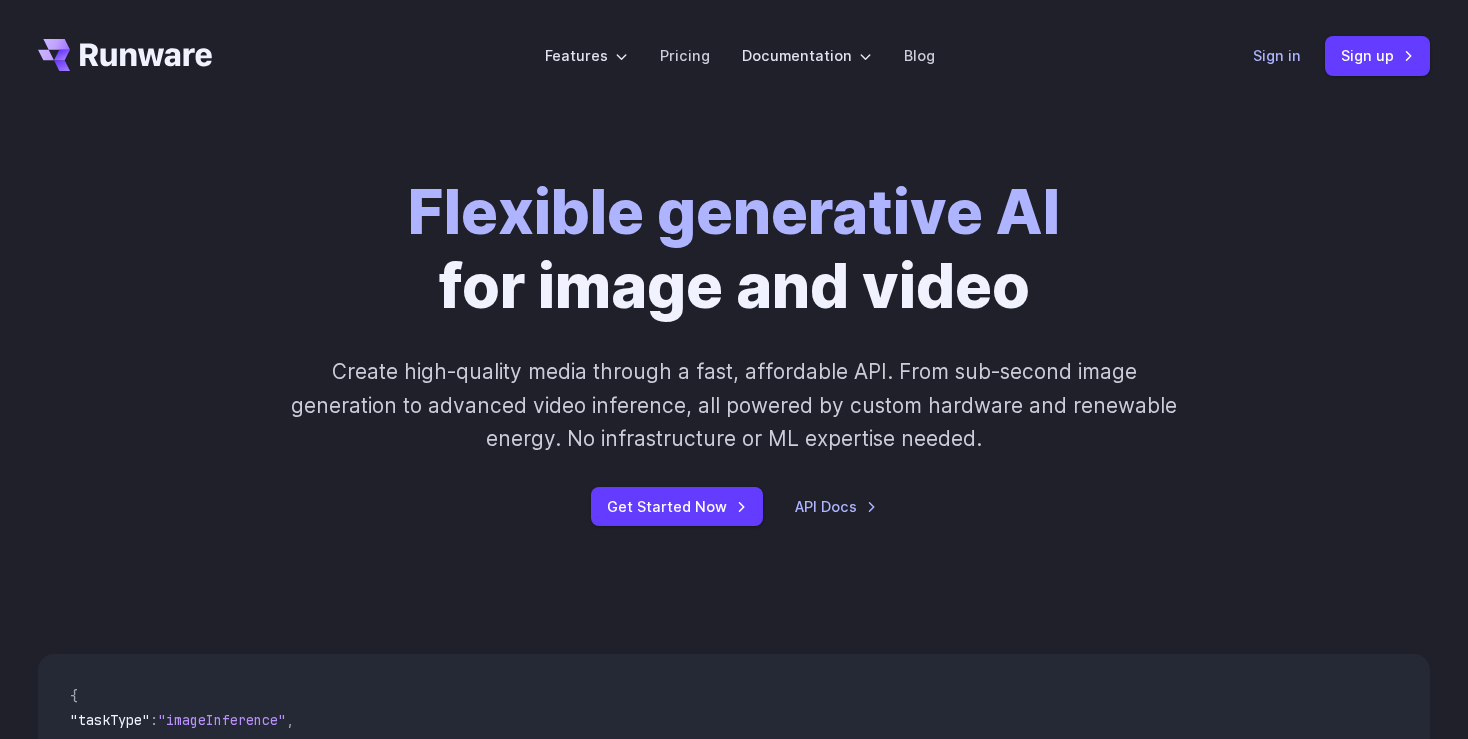 scroll, scrollTop: 0, scrollLeft: 0, axis: both 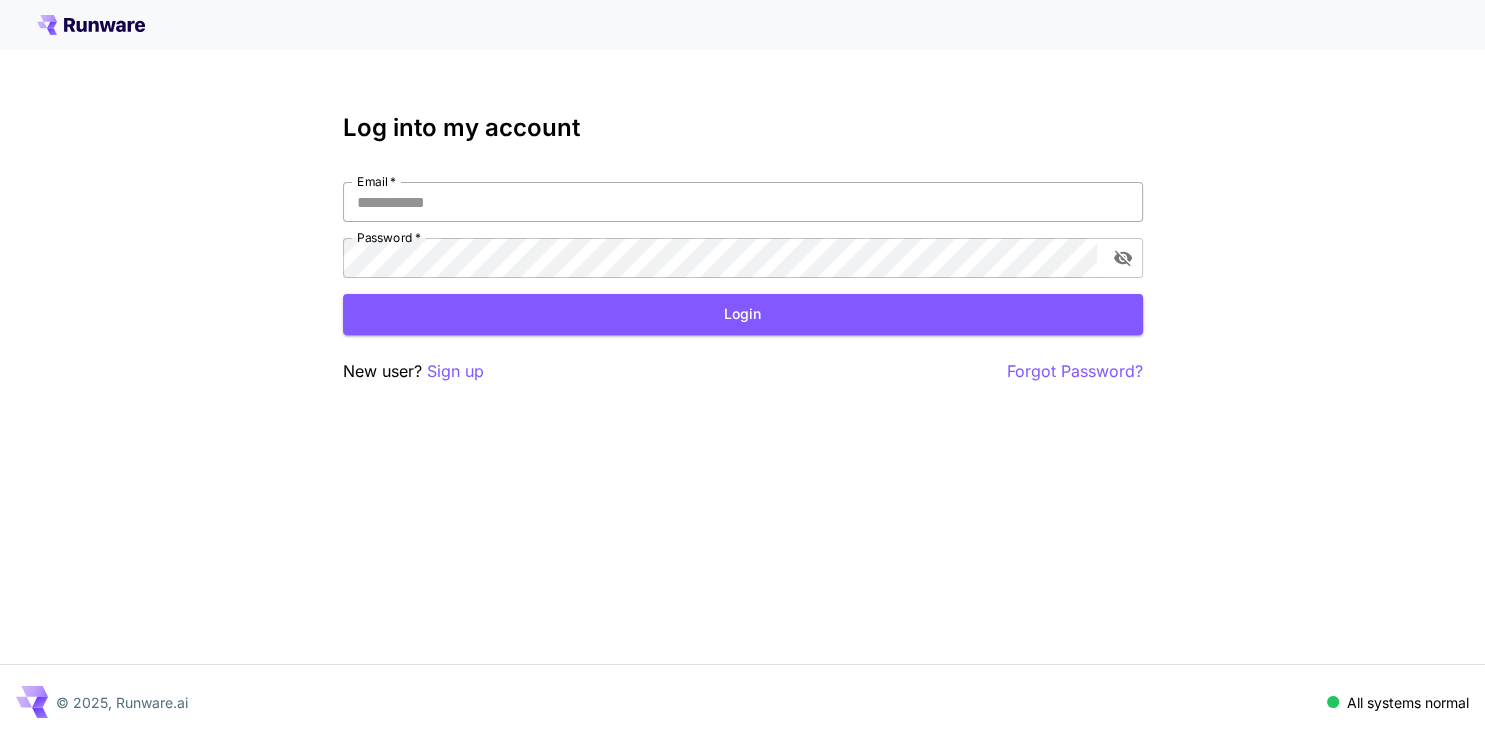 click on "Email   *" at bounding box center [743, 202] 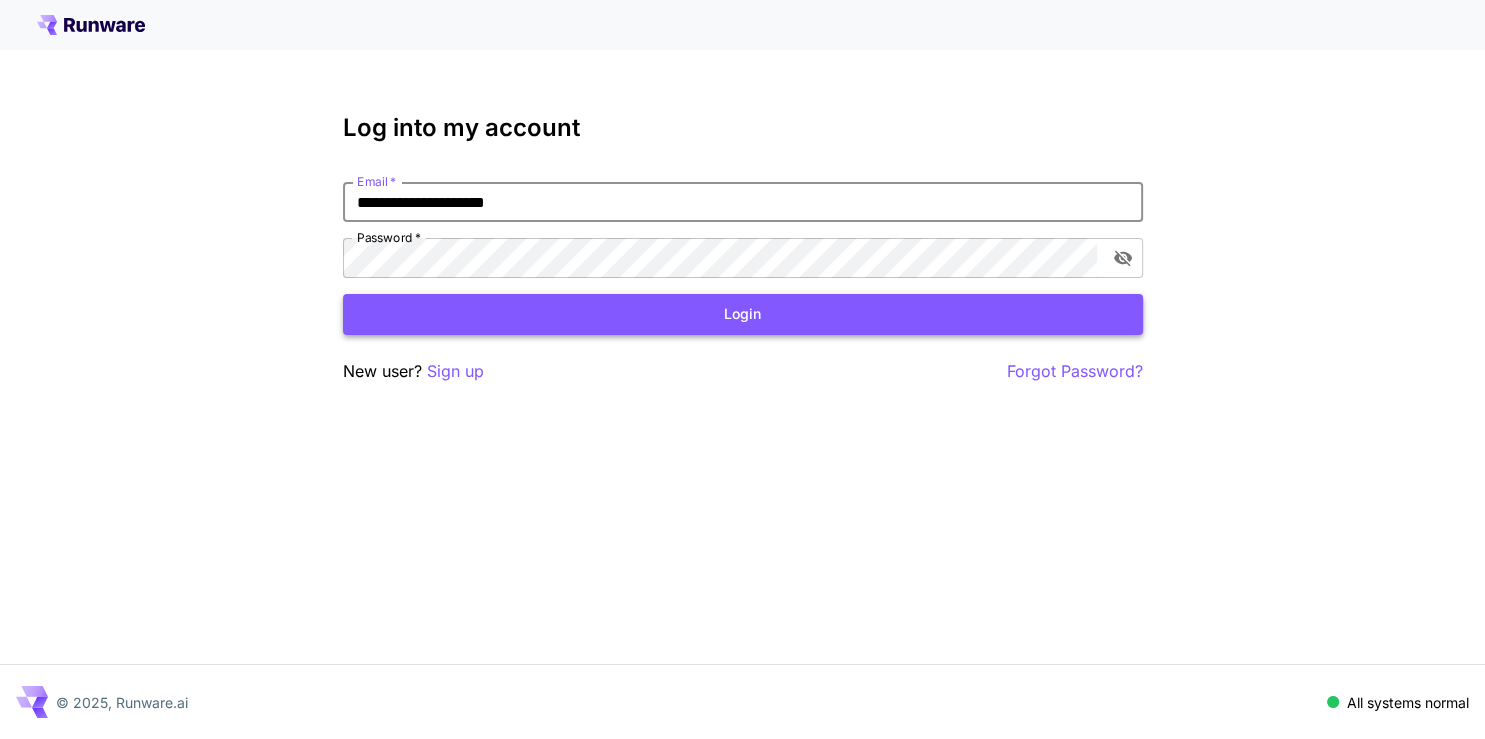 type on "**********" 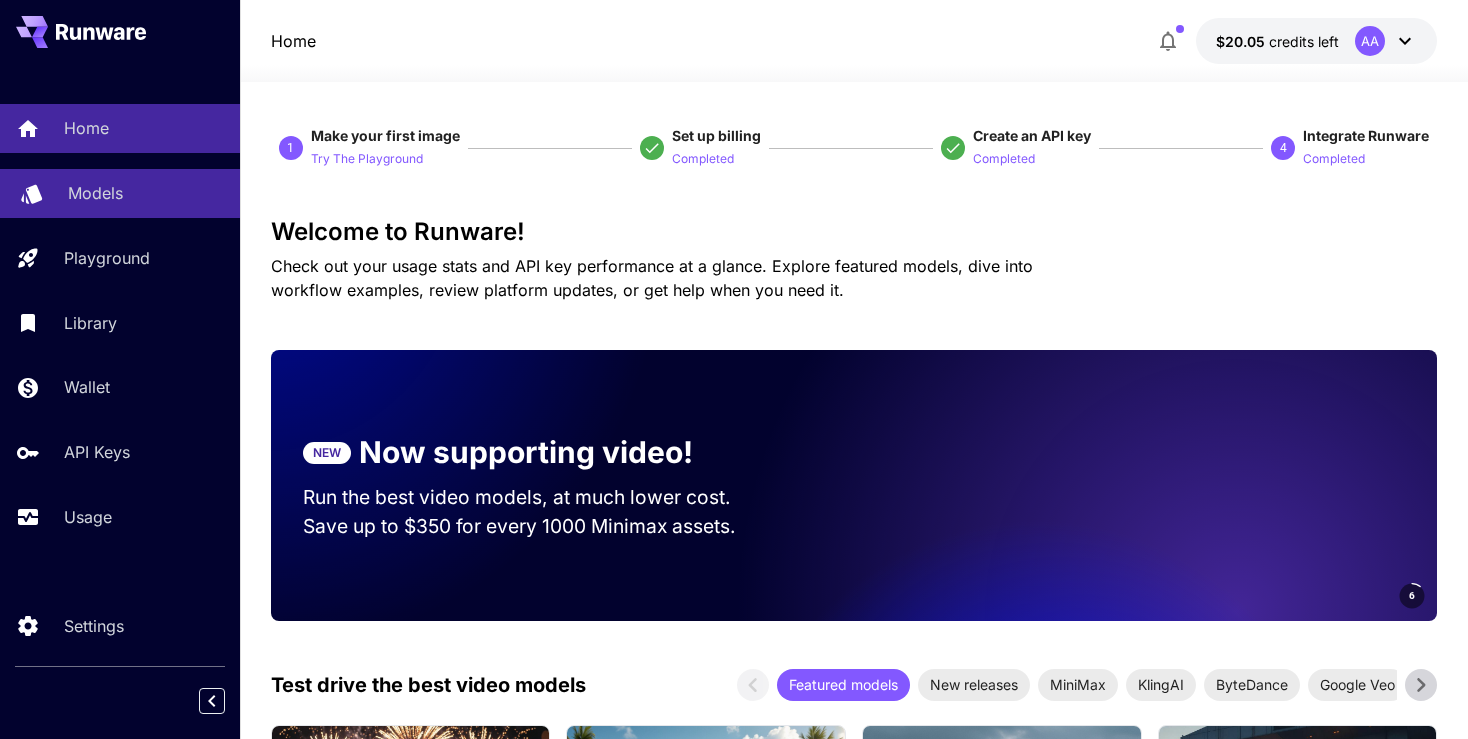 click on "Models" at bounding box center [95, 193] 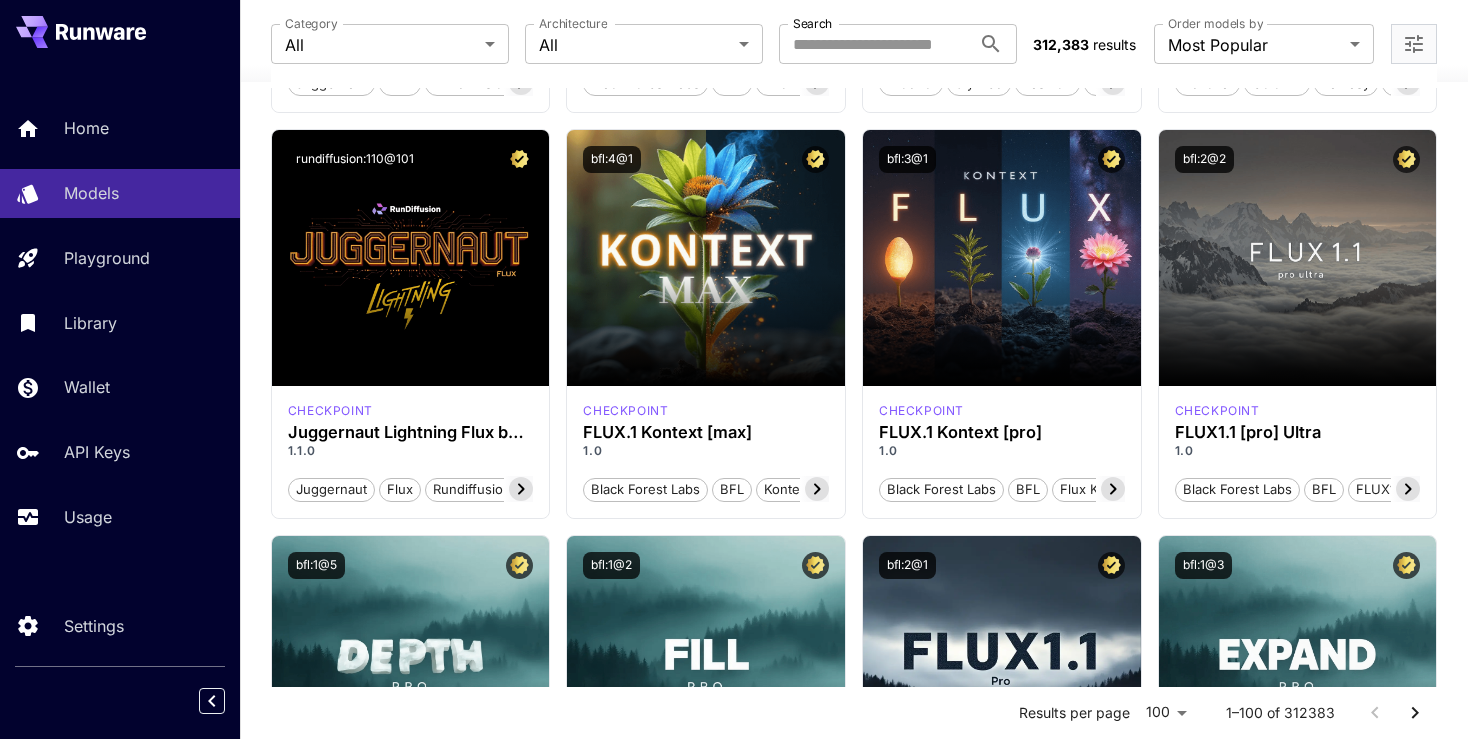 scroll, scrollTop: 0, scrollLeft: 0, axis: both 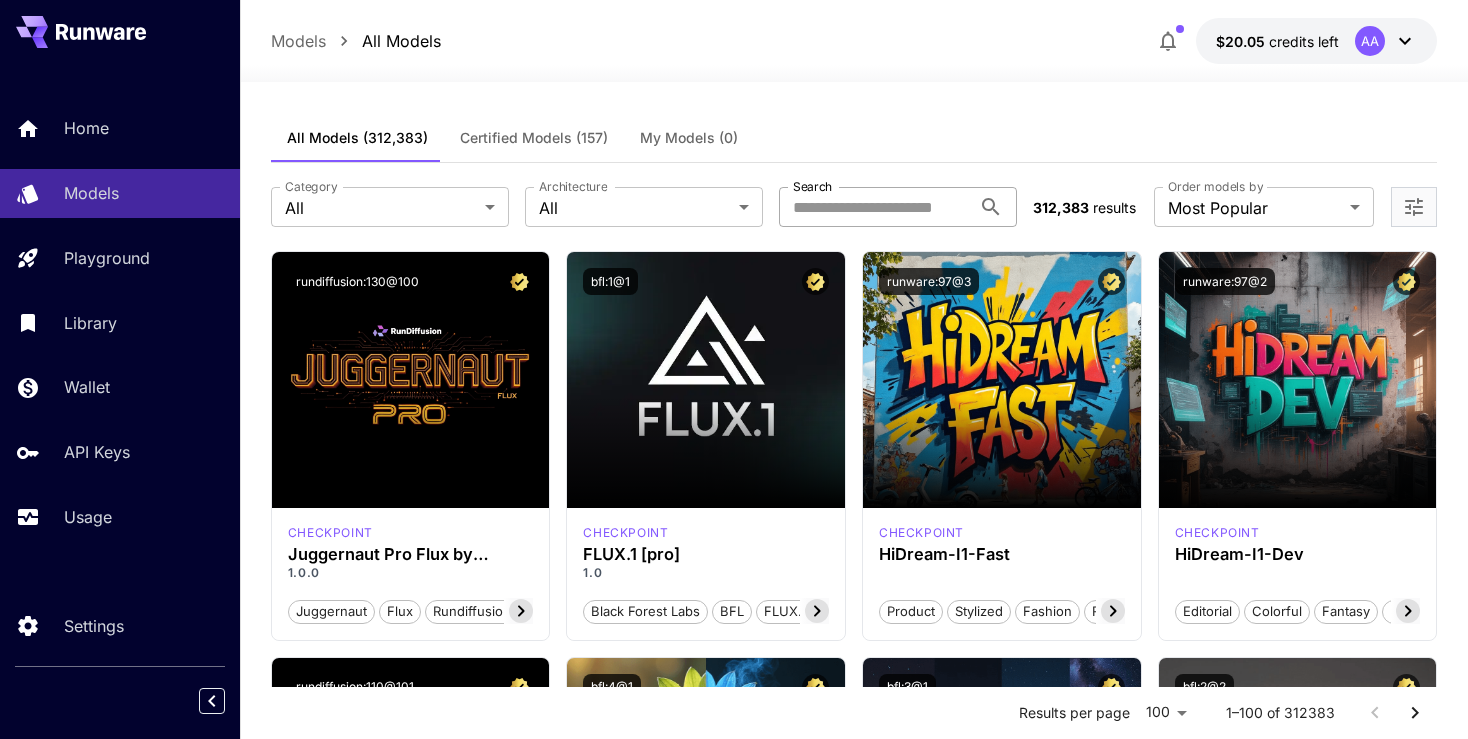 click on "Search" at bounding box center [875, 207] 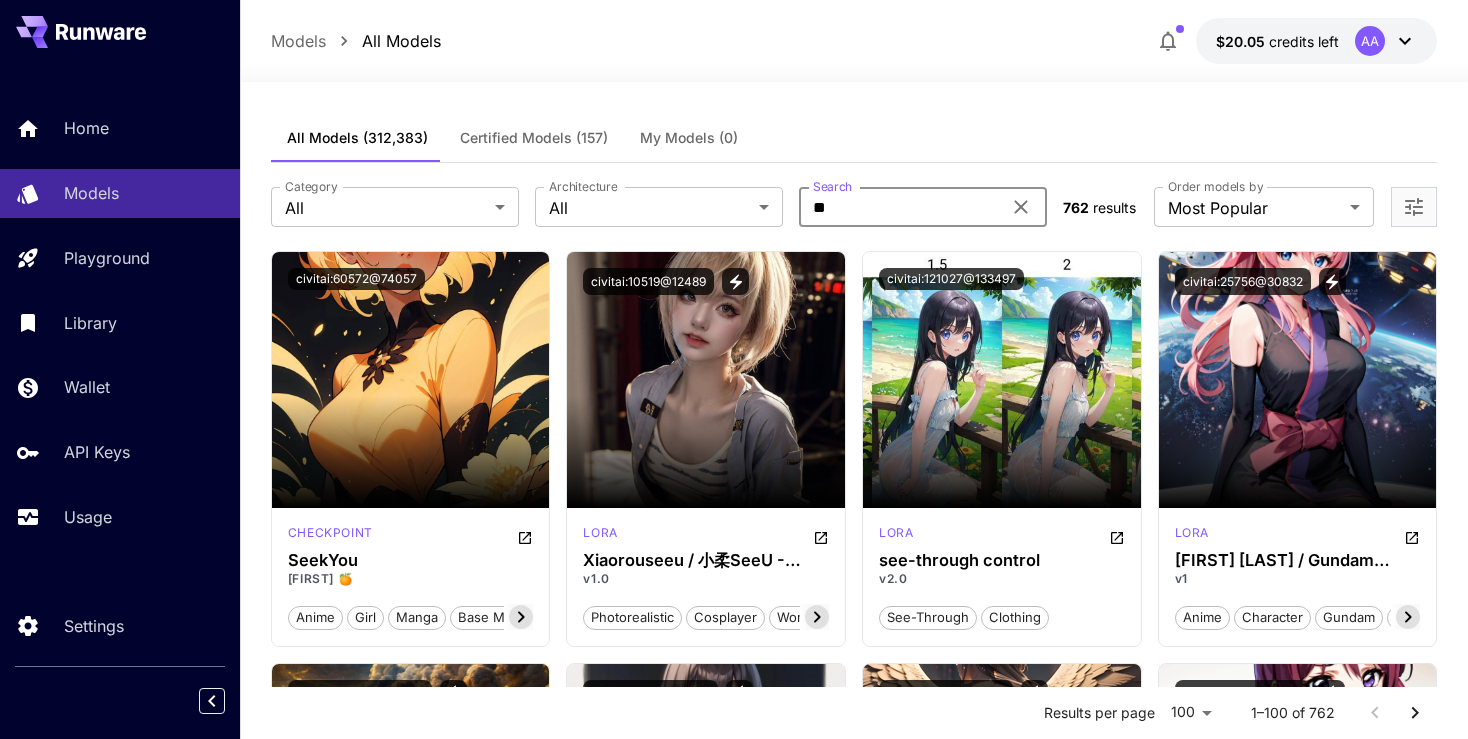 type on "*" 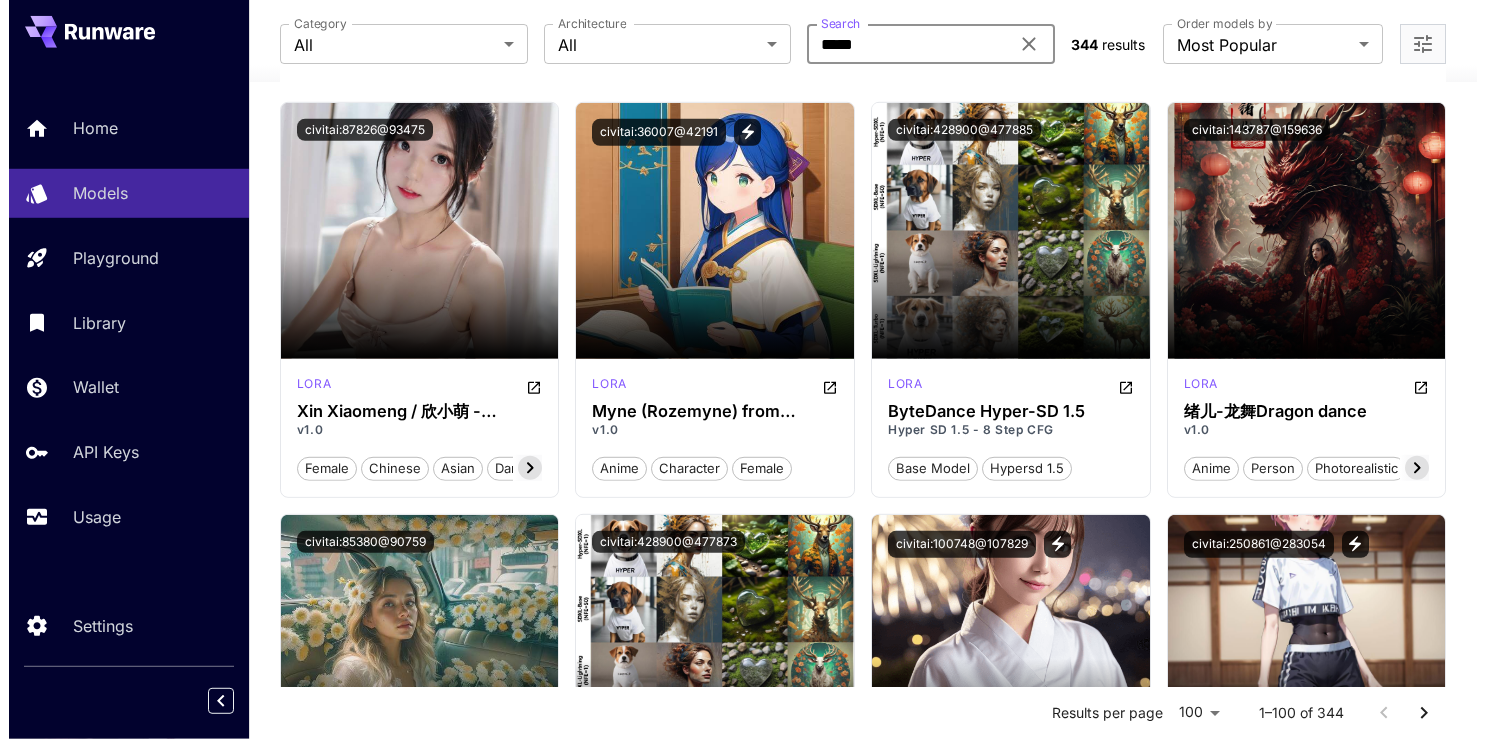 scroll, scrollTop: 2745, scrollLeft: 0, axis: vertical 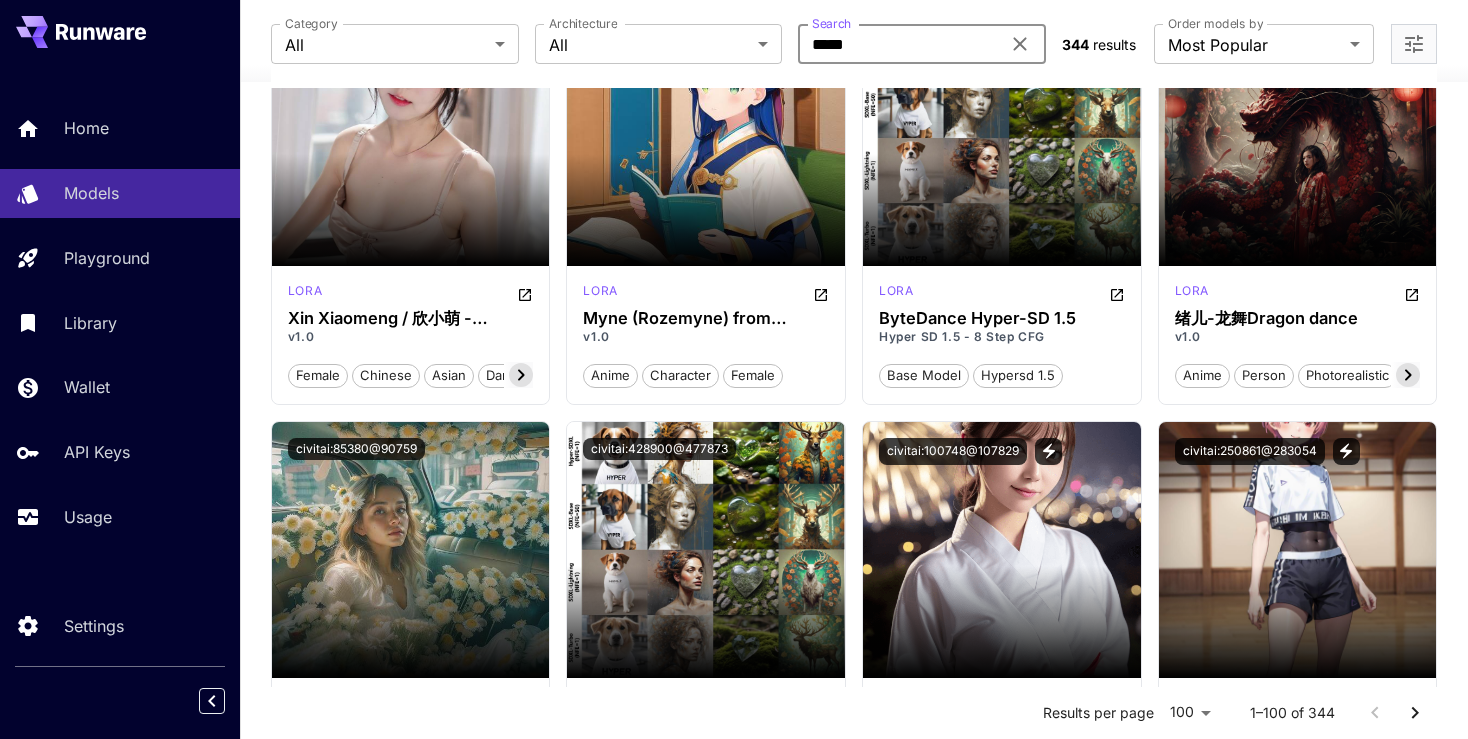 drag, startPoint x: 859, startPoint y: 42, endPoint x: 847, endPoint y: 35, distance: 13.892444 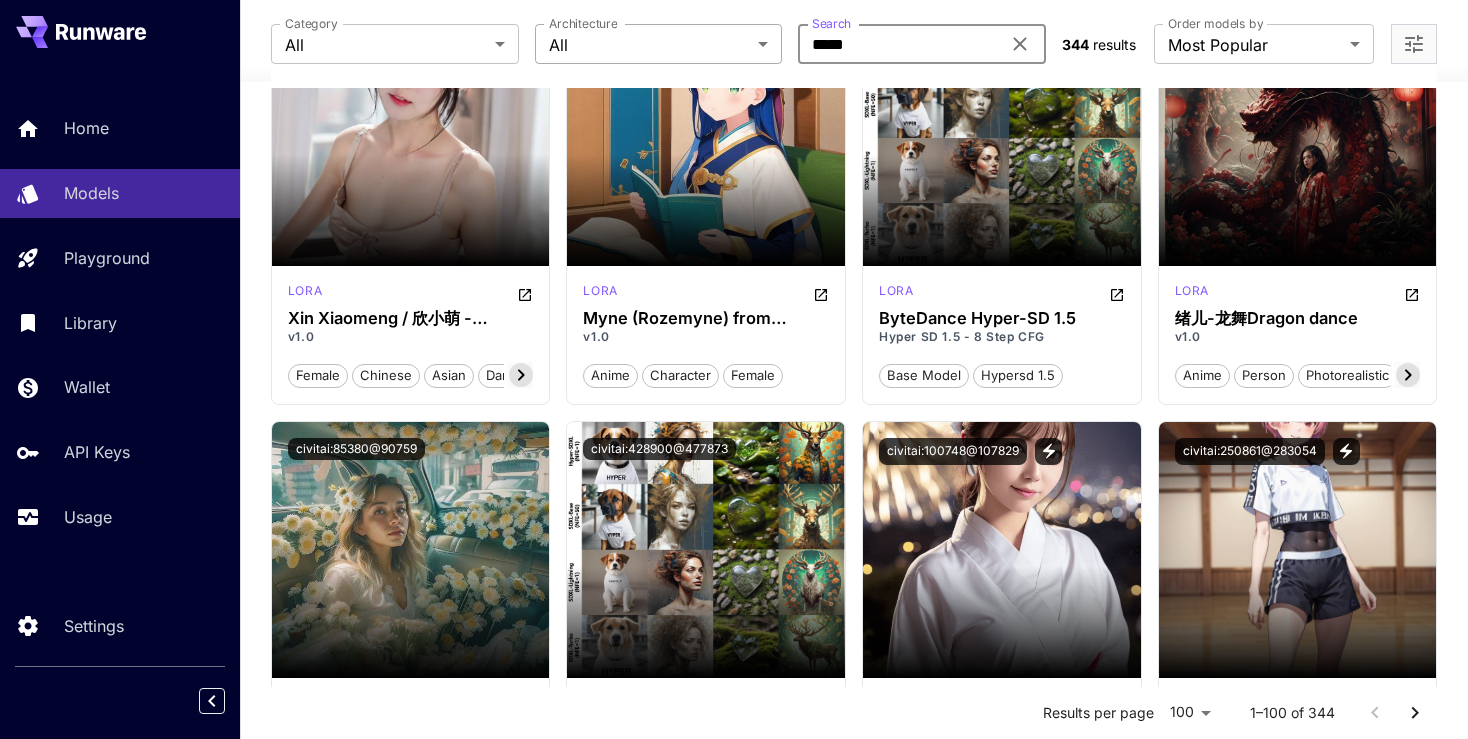 type on "*****" 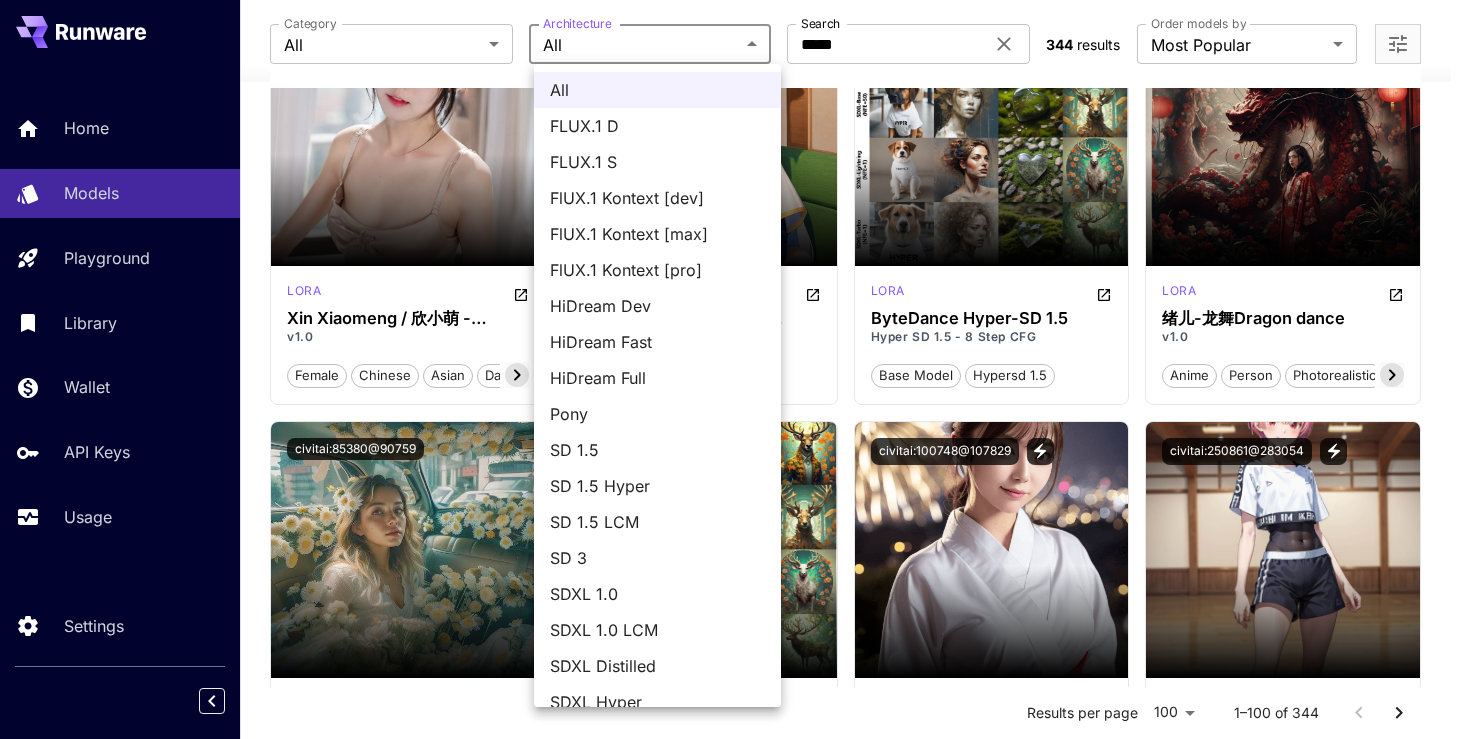 click on "**********" at bounding box center [734, 5624] 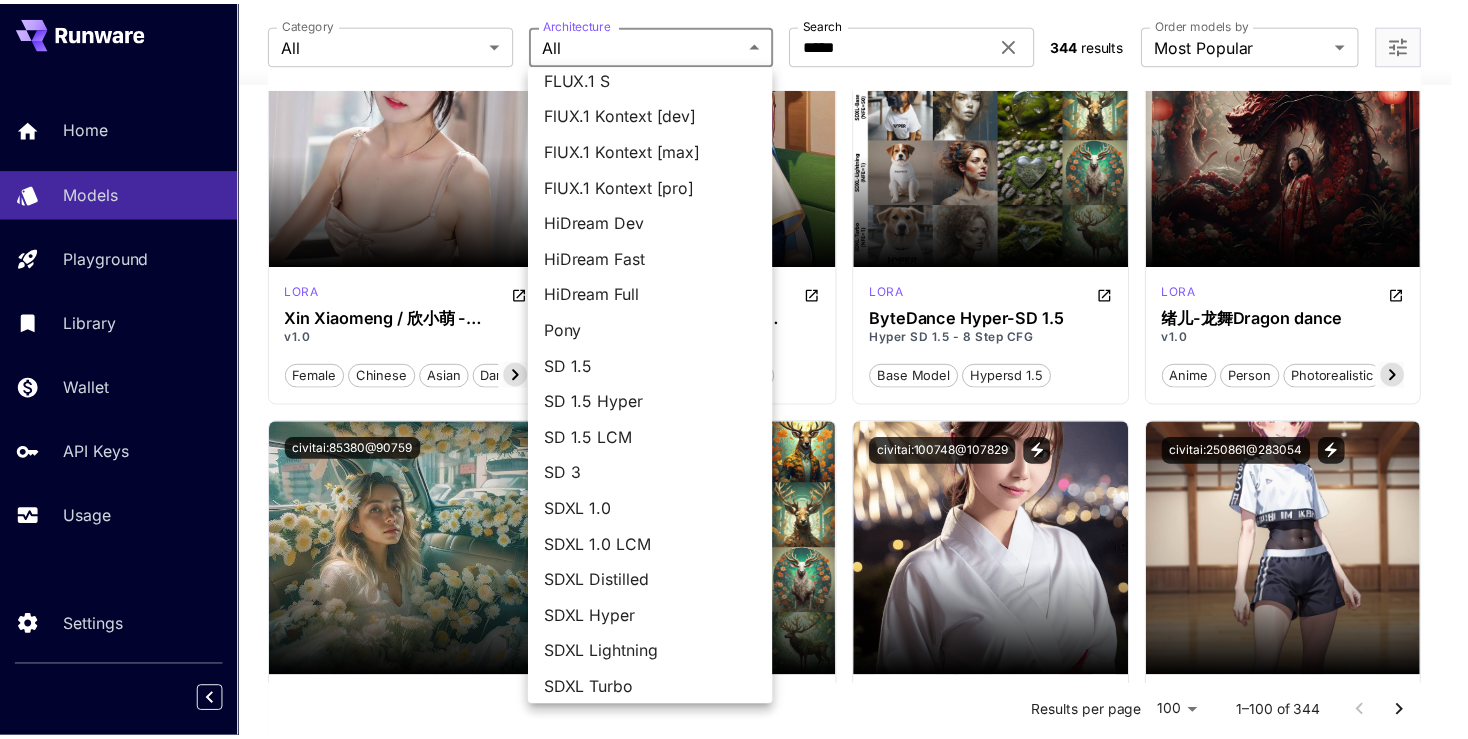 scroll, scrollTop: 92, scrollLeft: 0, axis: vertical 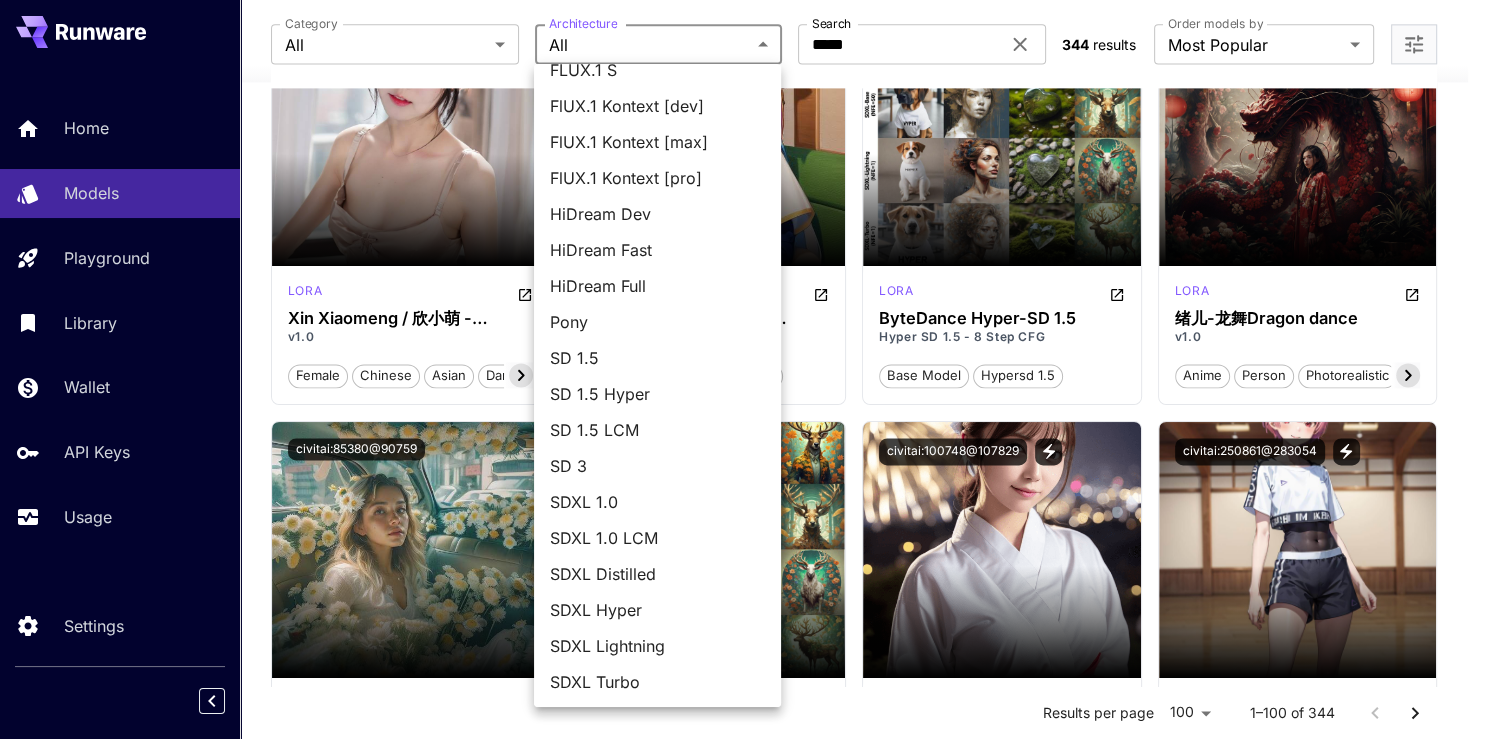 click at bounding box center (742, 369) 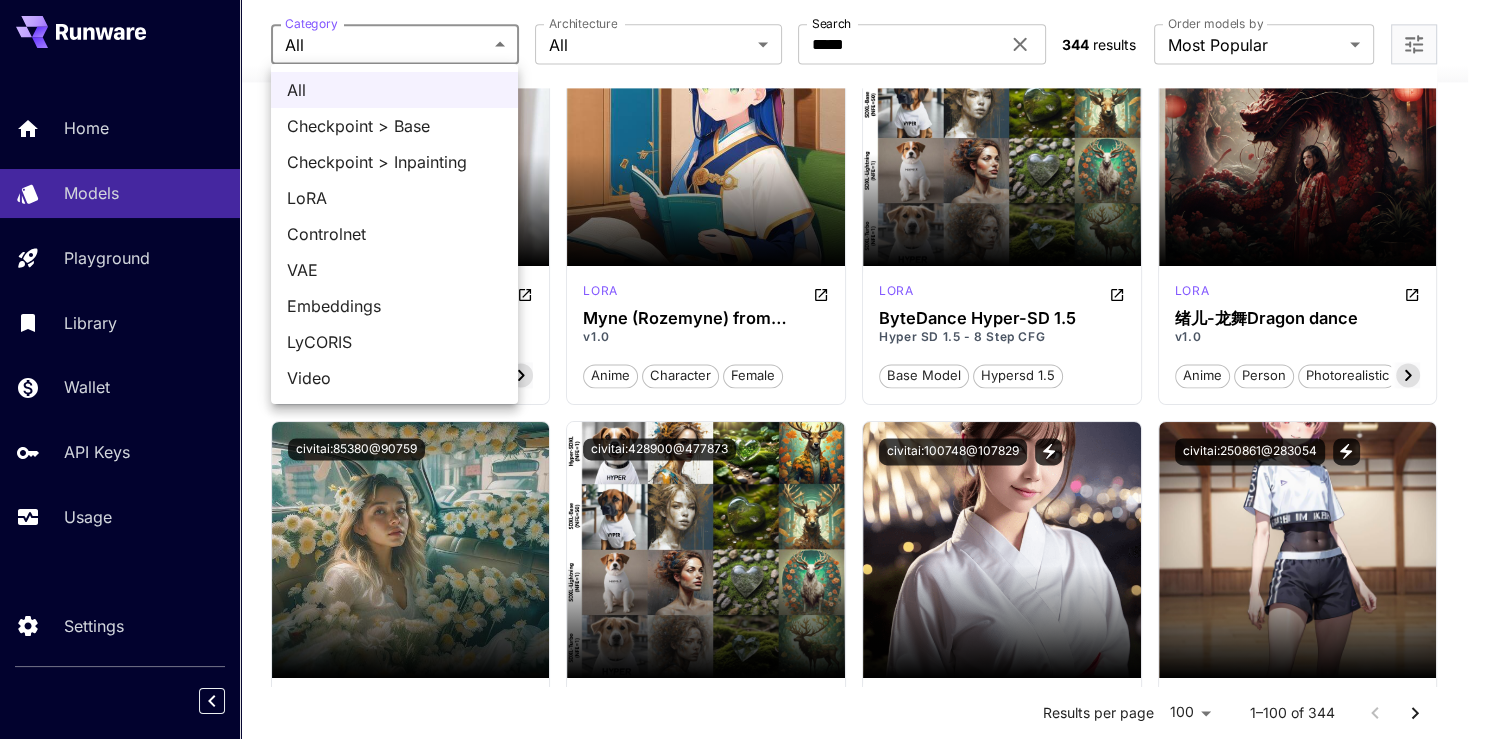 click on "**********" at bounding box center (742, 5624) 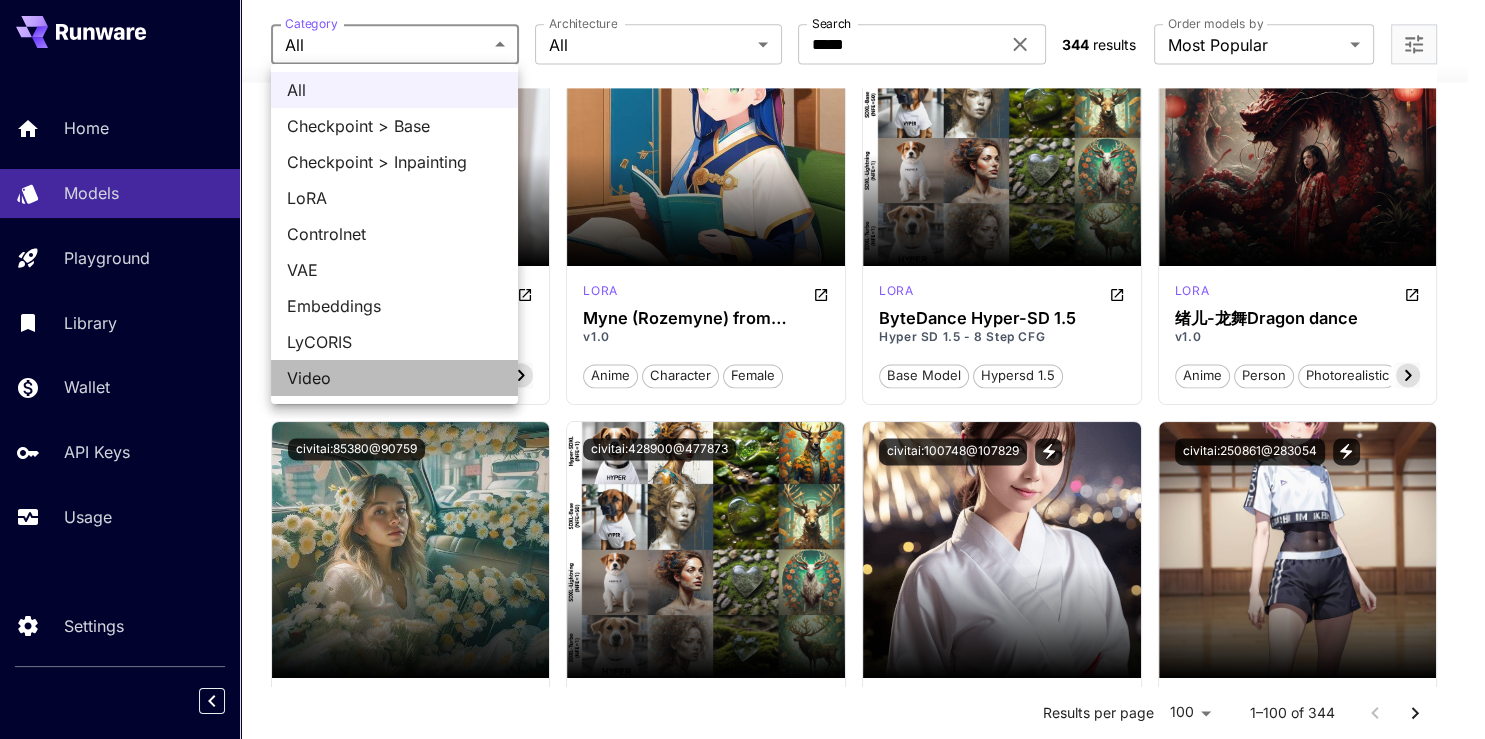 click on "Video" at bounding box center (394, 378) 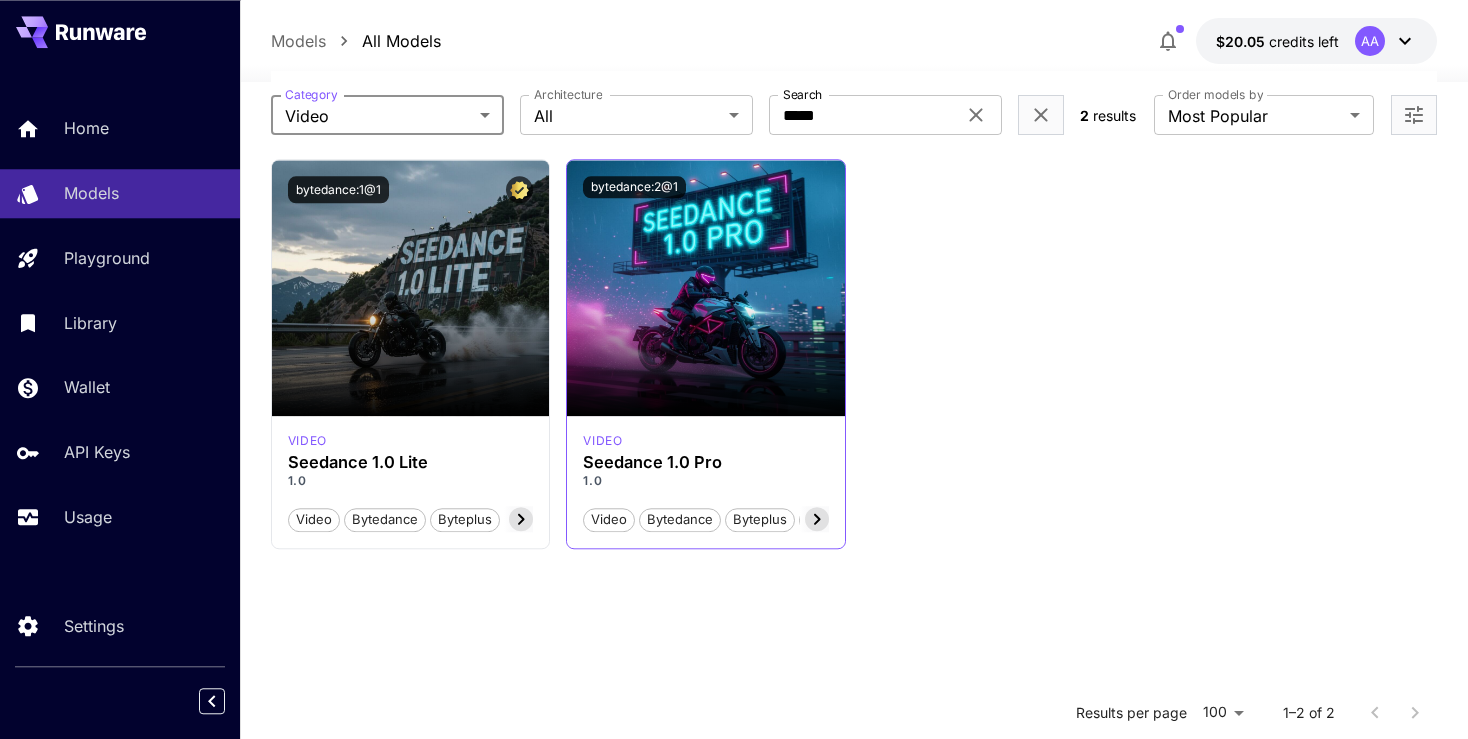 scroll, scrollTop: 105, scrollLeft: 0, axis: vertical 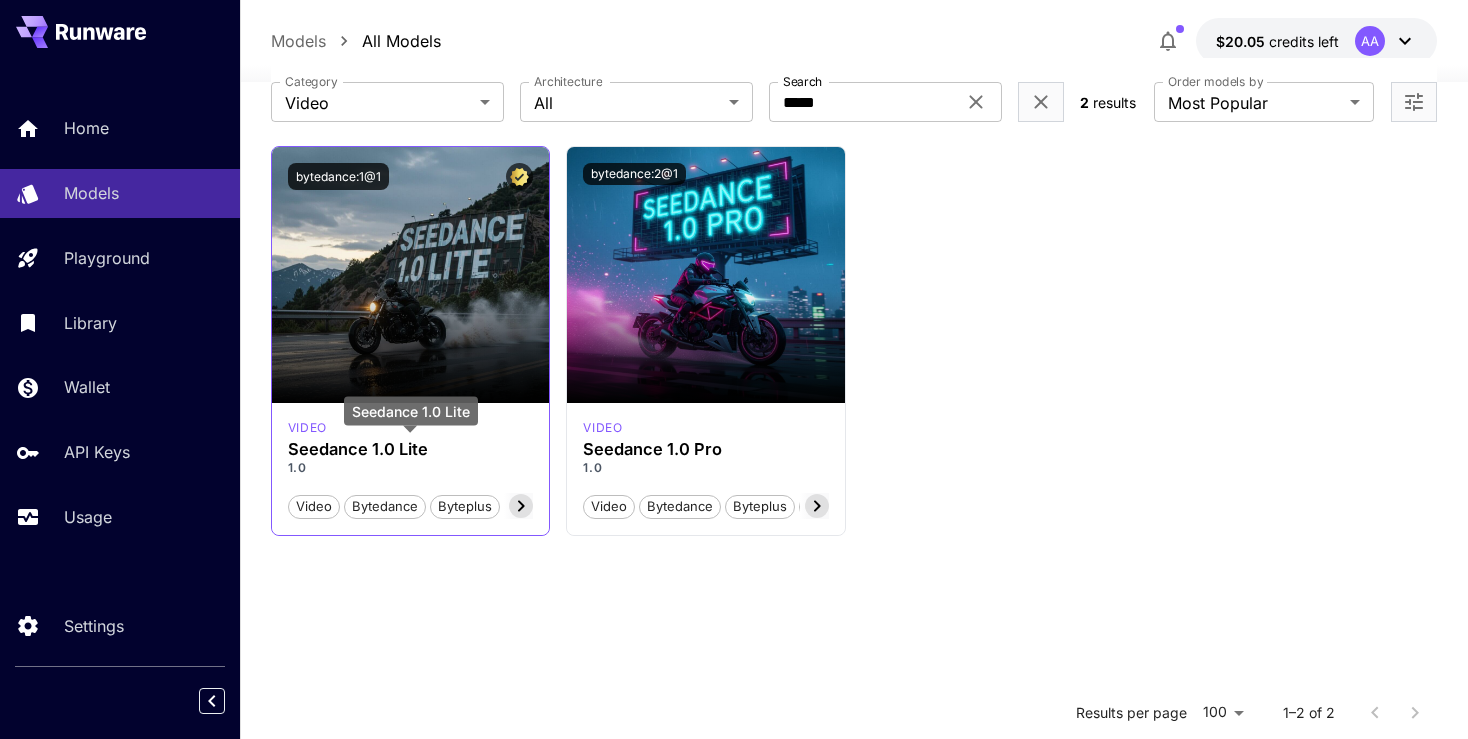 click on "Seedance 1.0 Lite" at bounding box center (411, 449) 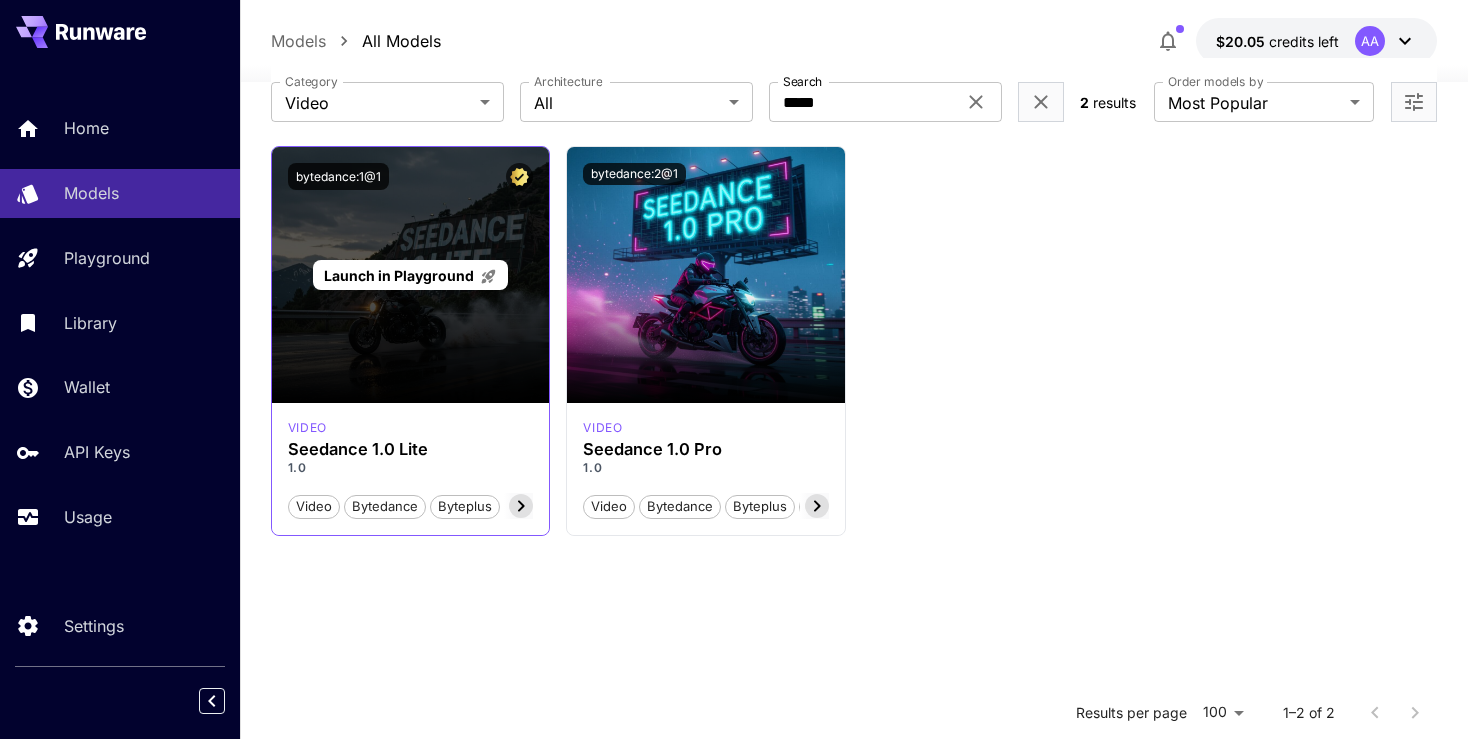 click on "Launch in Playground" at bounding box center [399, 275] 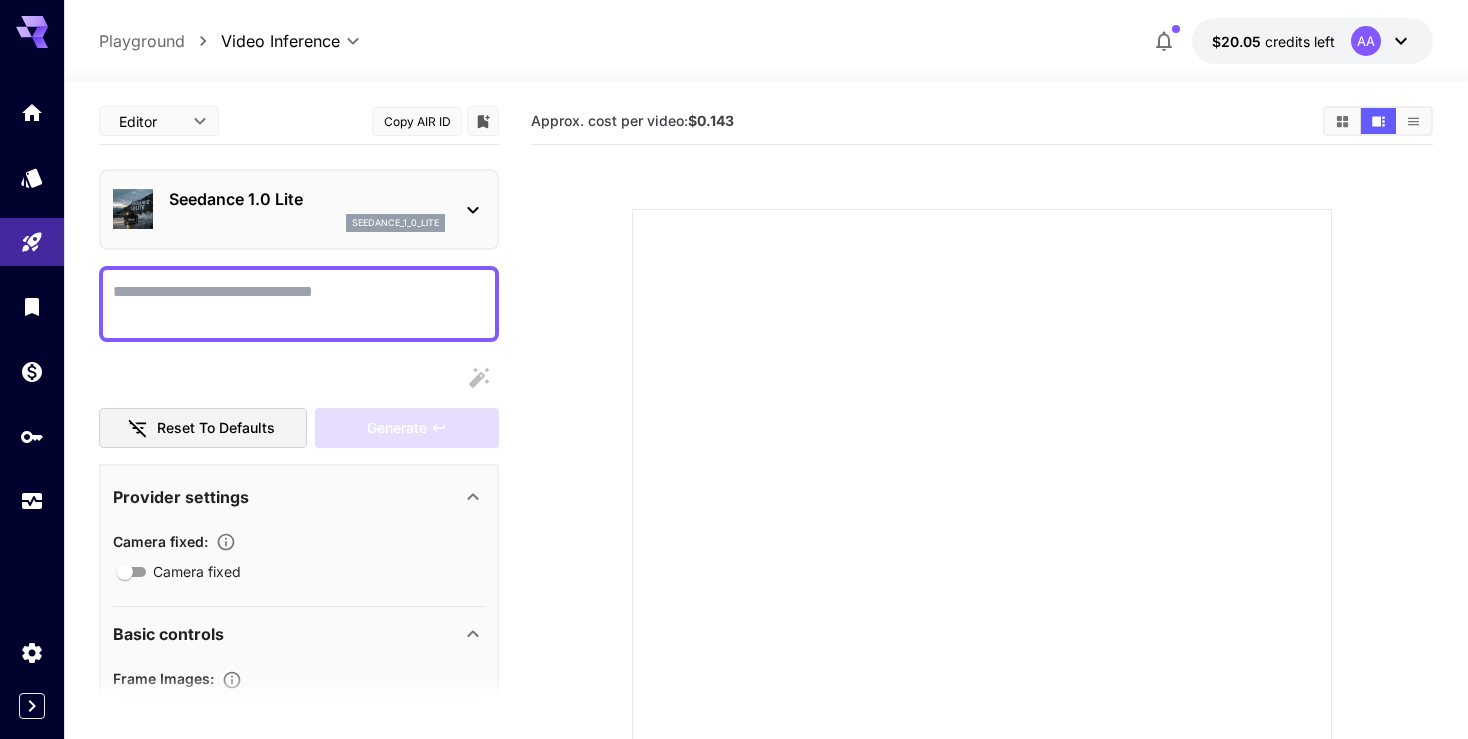 click at bounding box center (299, 304) 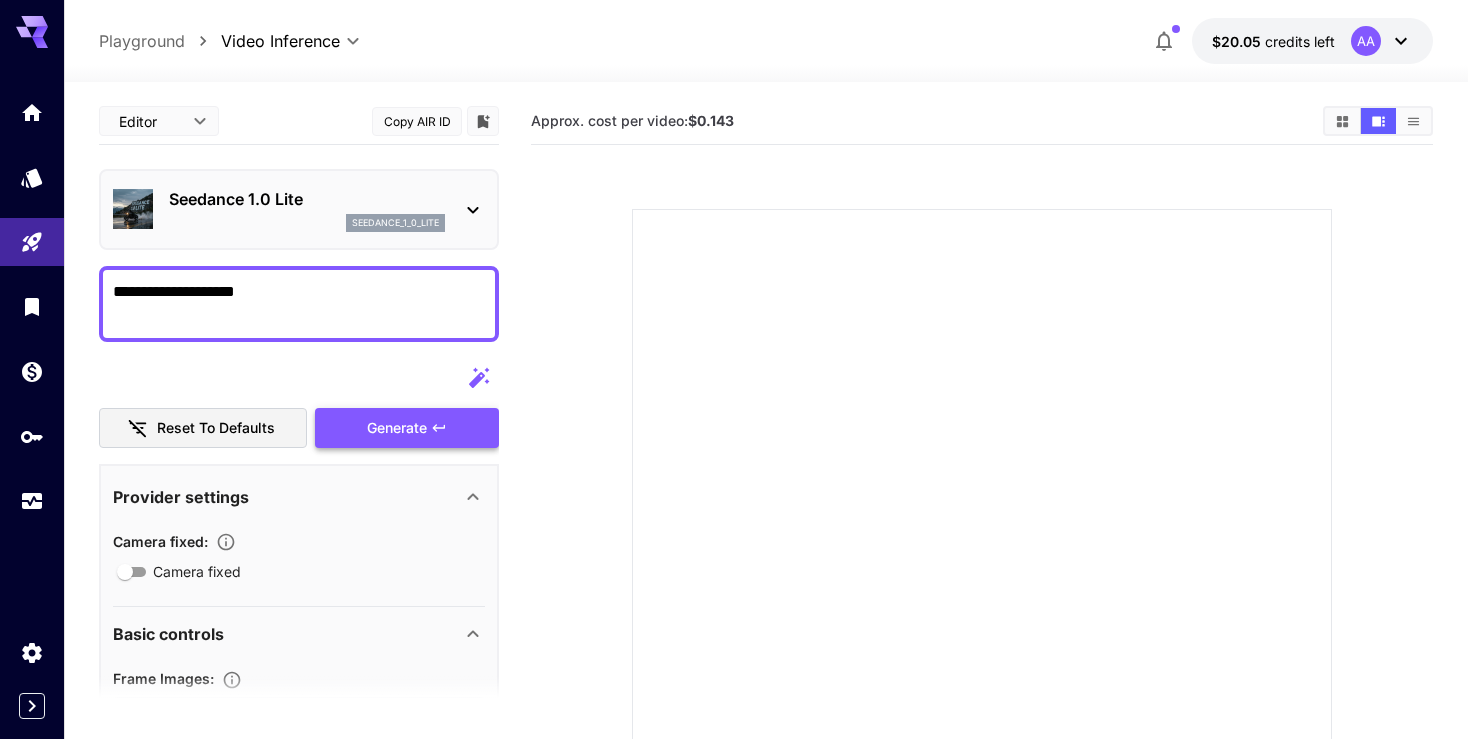 type on "**********" 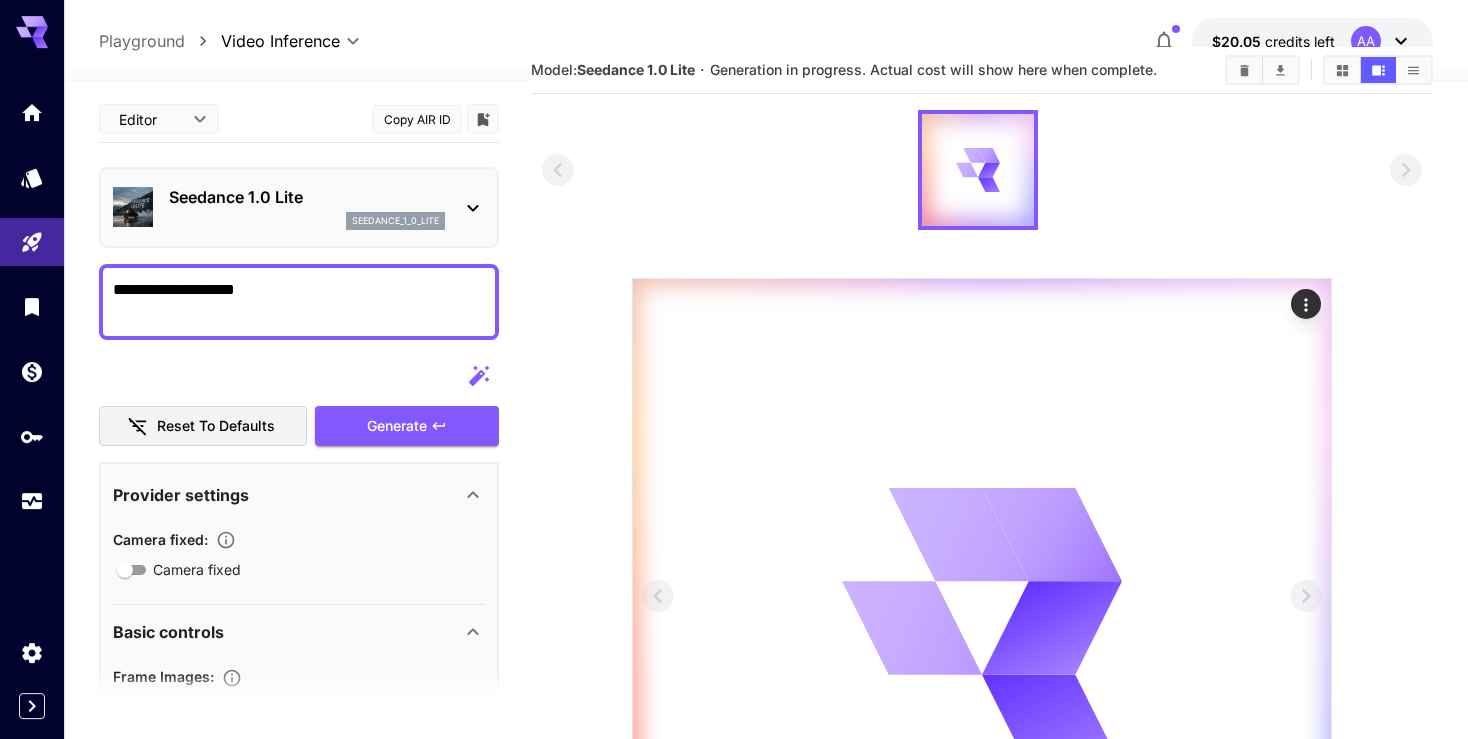 scroll, scrollTop: 32, scrollLeft: 0, axis: vertical 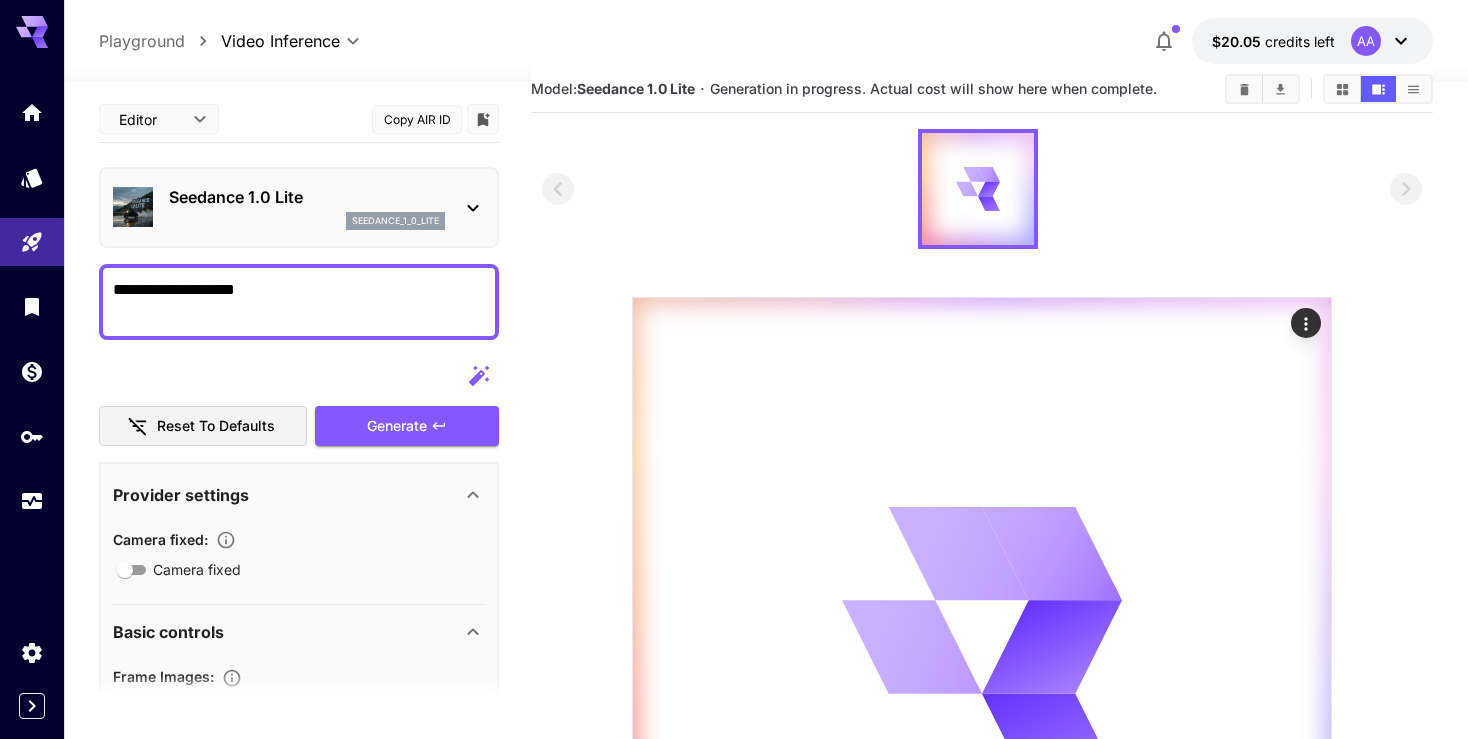 click on "Copy AIR ID" at bounding box center [417, 119] 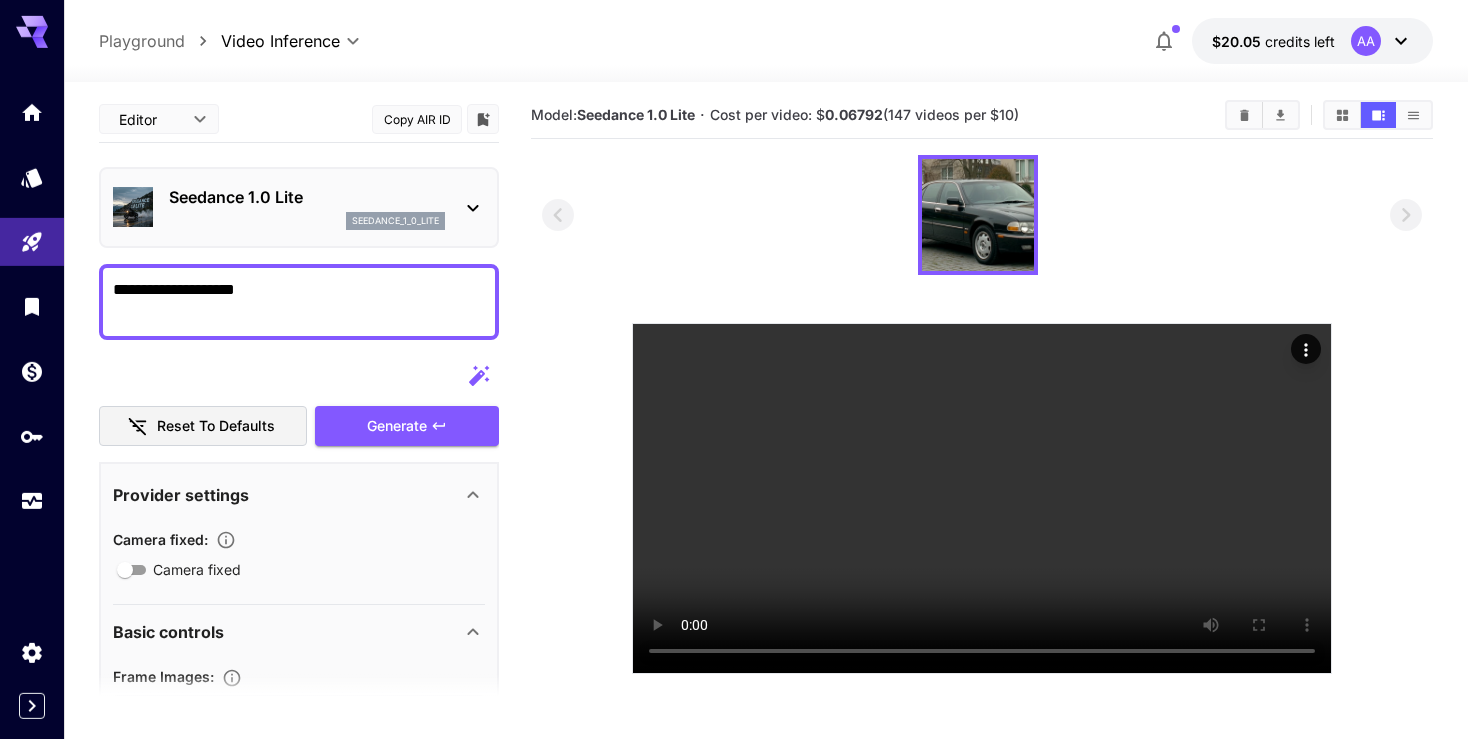 scroll, scrollTop: 0, scrollLeft: 0, axis: both 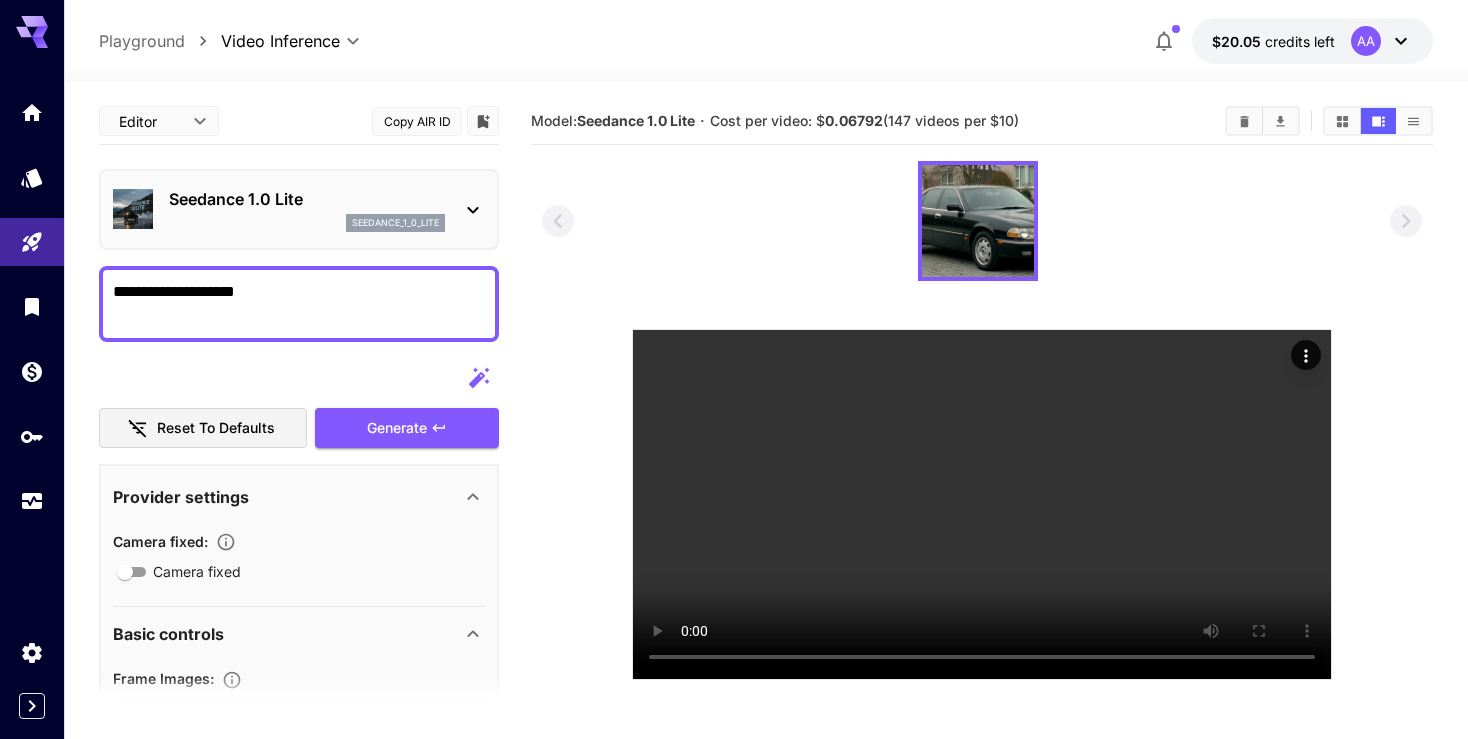 click 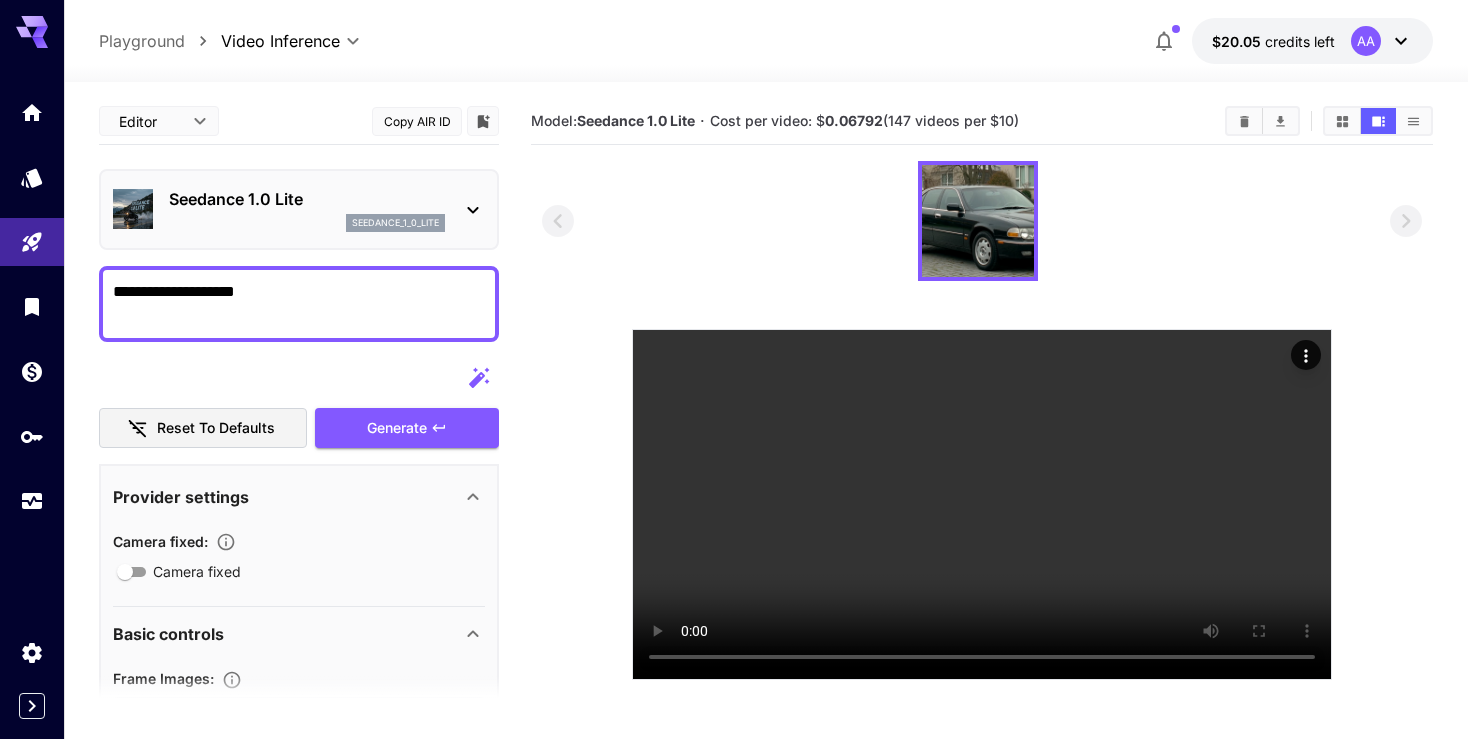 click 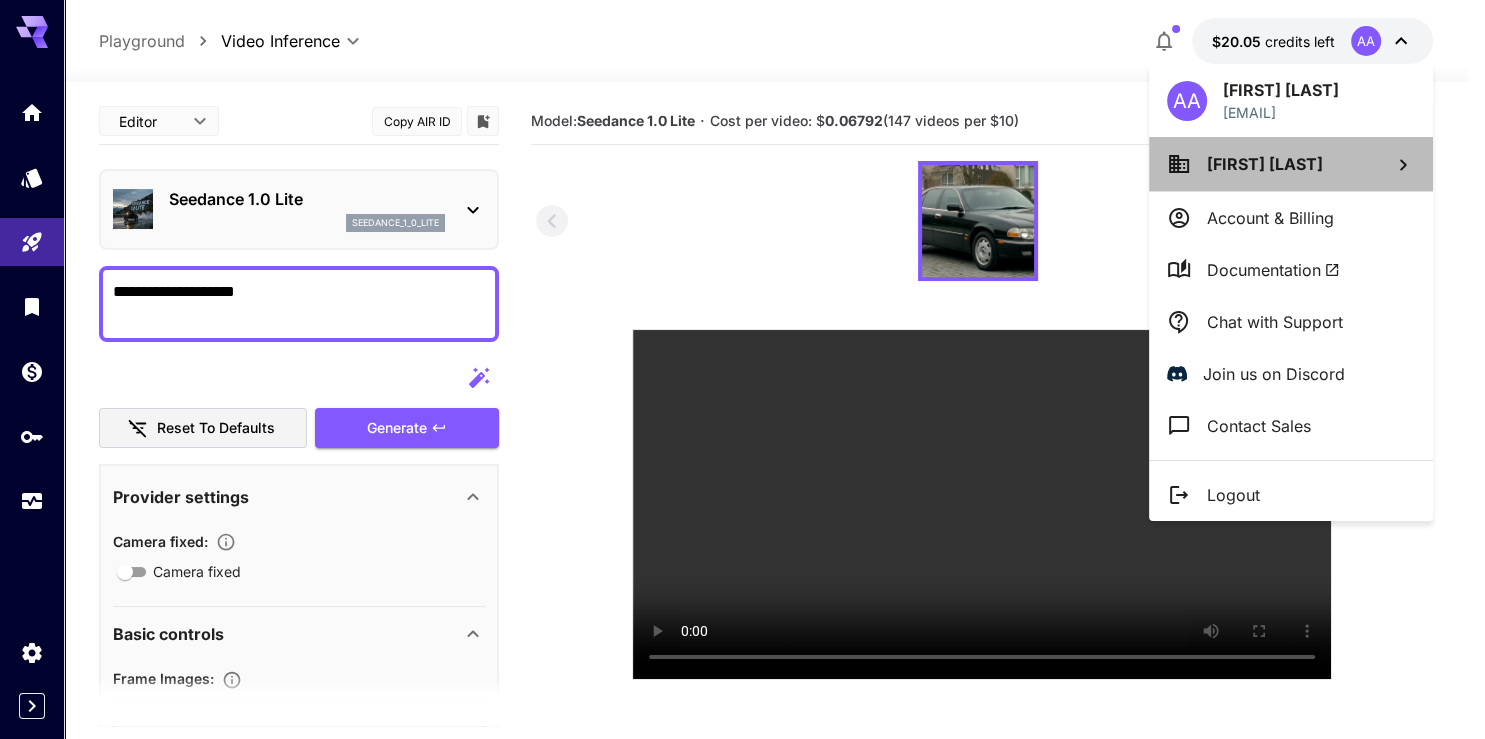 click on "[FIRST] [LAST]" at bounding box center (1265, 164) 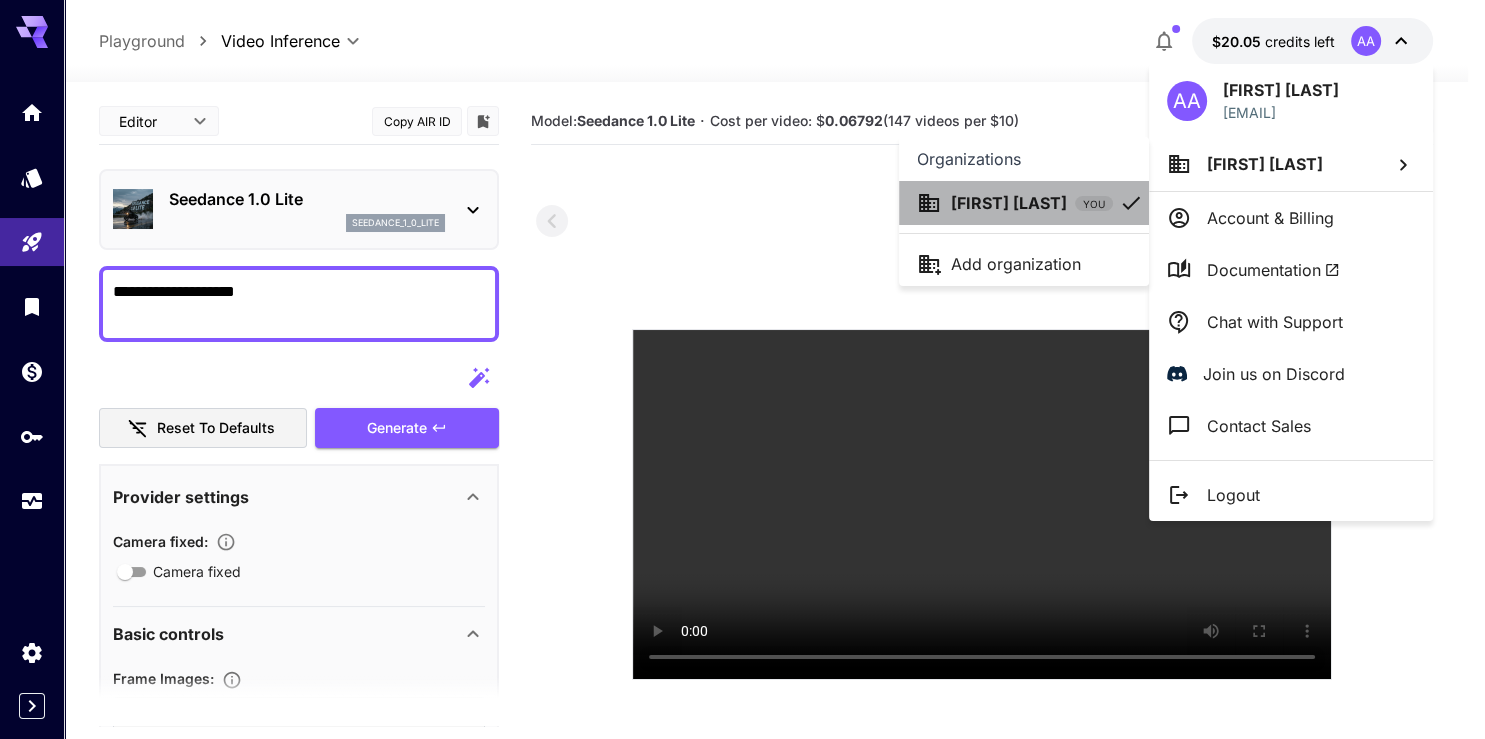 click on "[FIRST] [LAST]" at bounding box center (1009, 203) 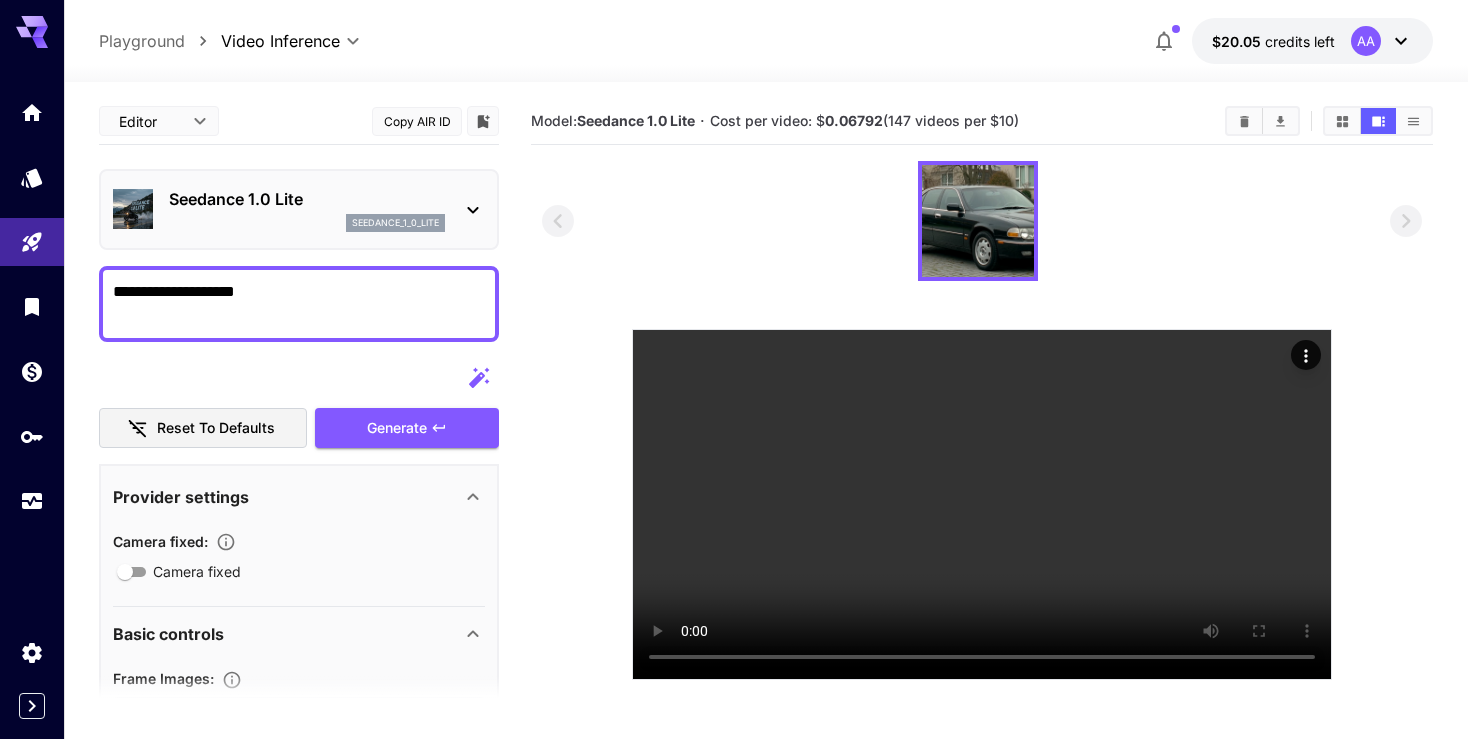 click 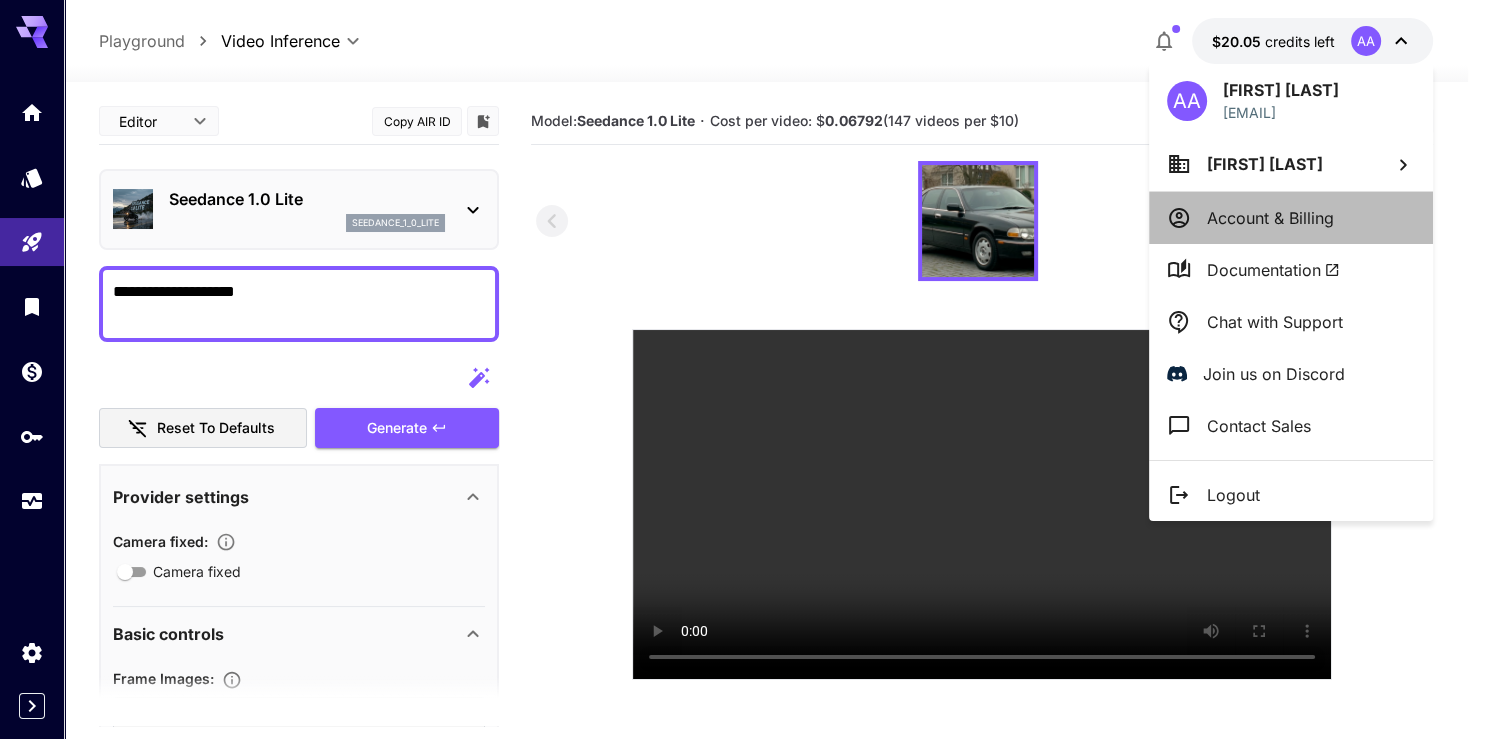 click on "Account & Billing" at bounding box center [1270, 218] 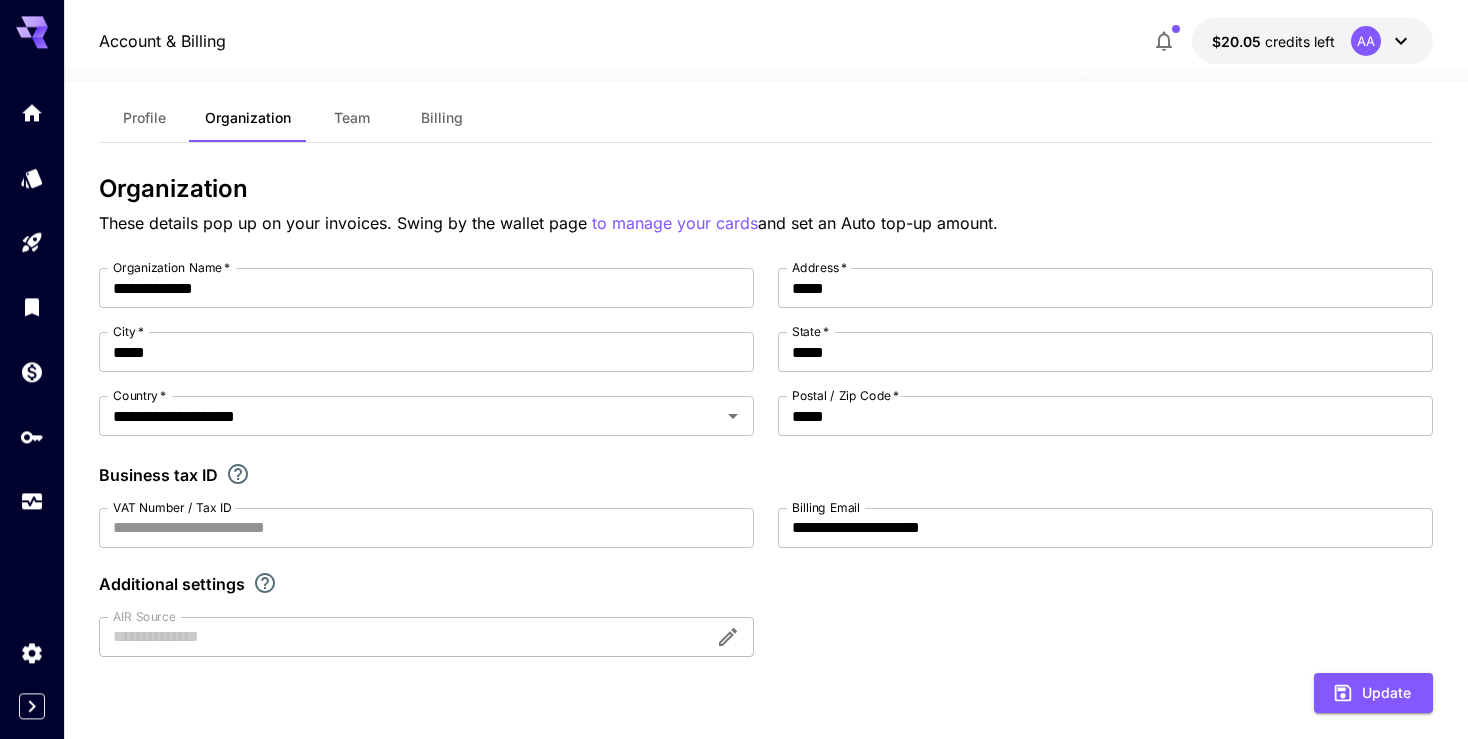 scroll, scrollTop: 0, scrollLeft: 0, axis: both 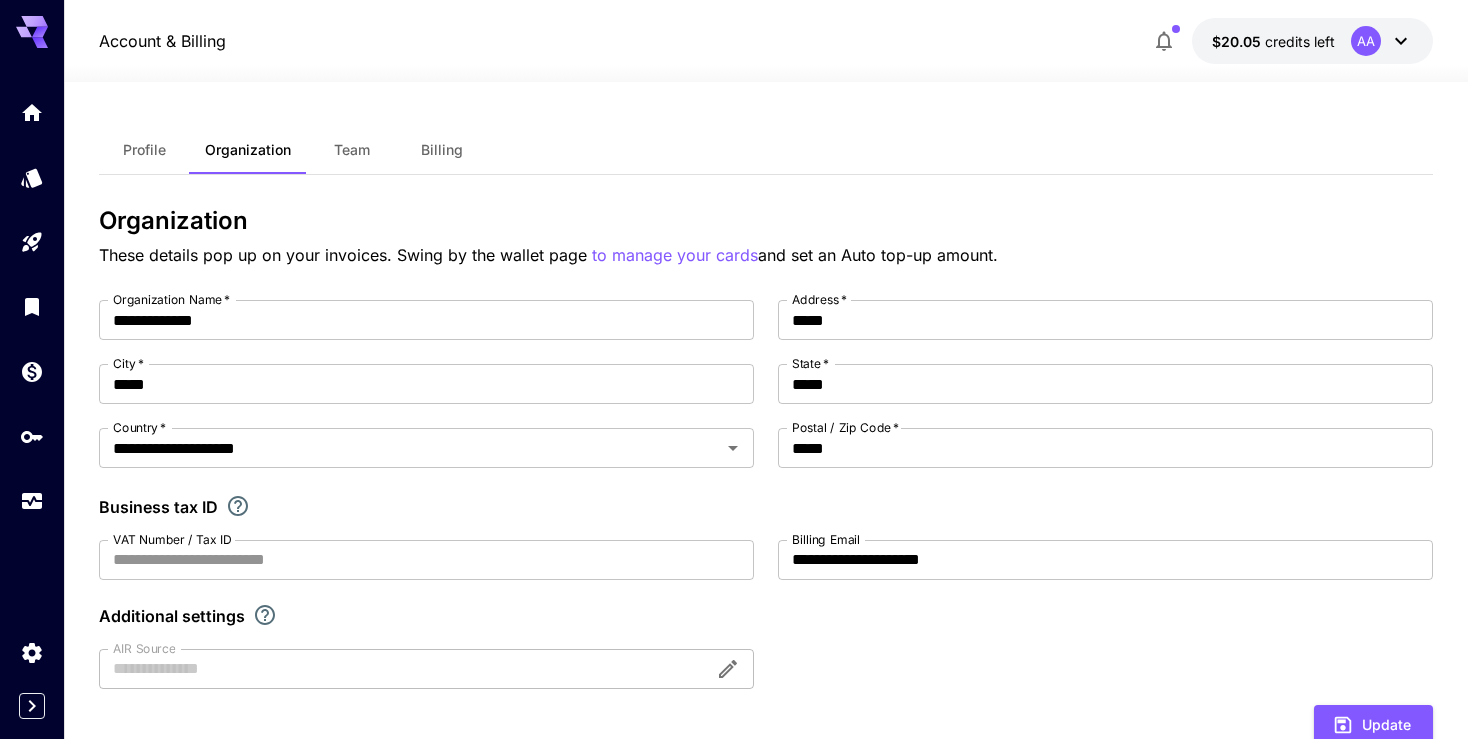 click on "Team" at bounding box center [352, 150] 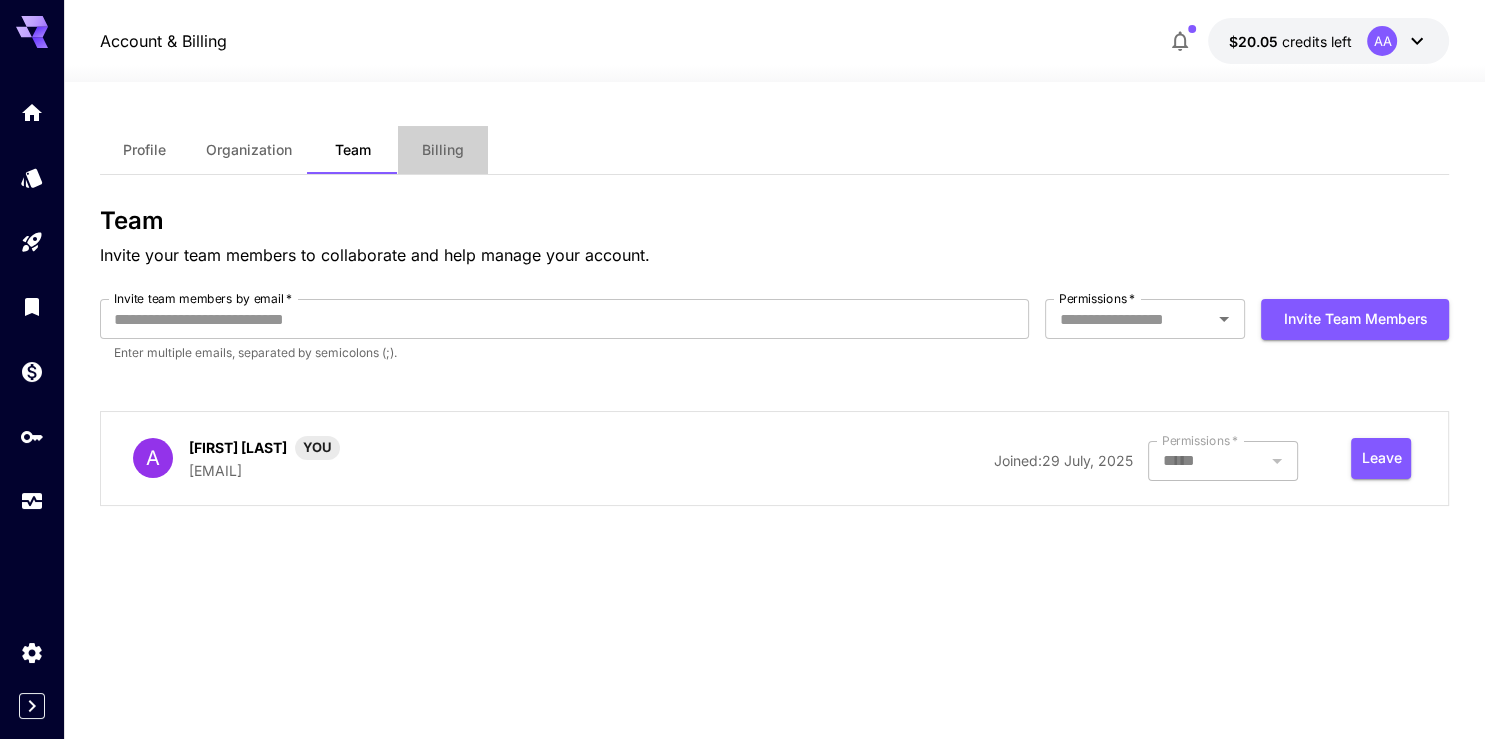 drag, startPoint x: 458, startPoint y: 155, endPoint x: 494, endPoint y: 174, distance: 40.706264 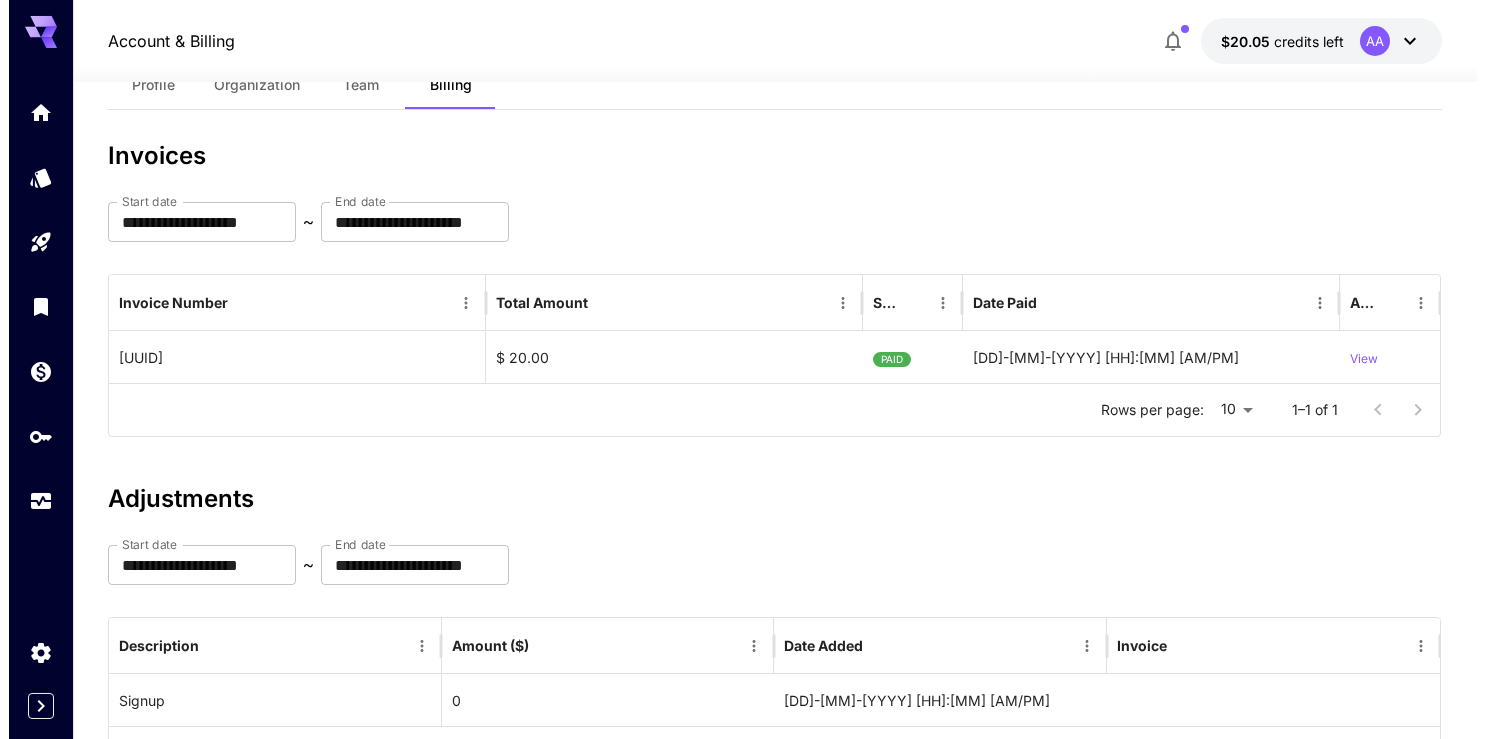 scroll, scrollTop: 0, scrollLeft: 0, axis: both 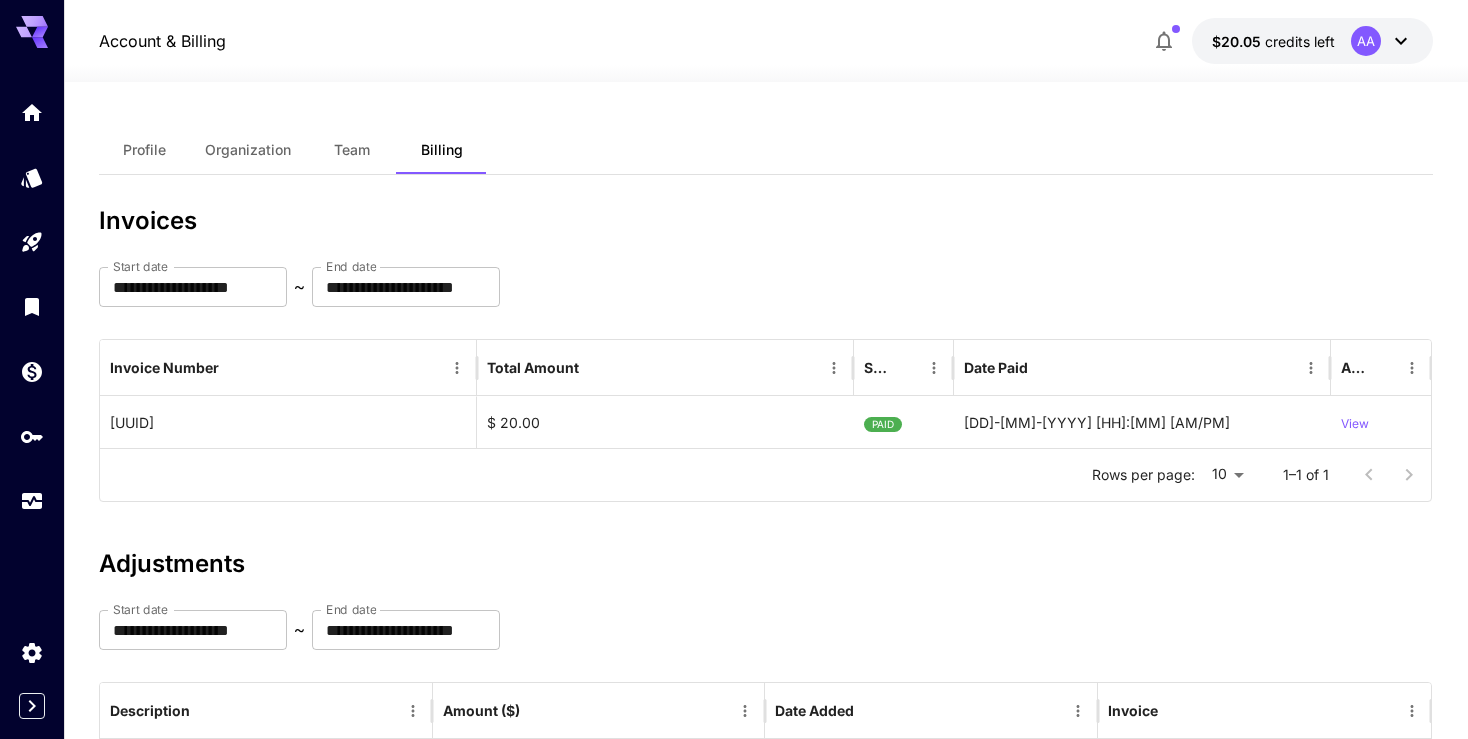 click 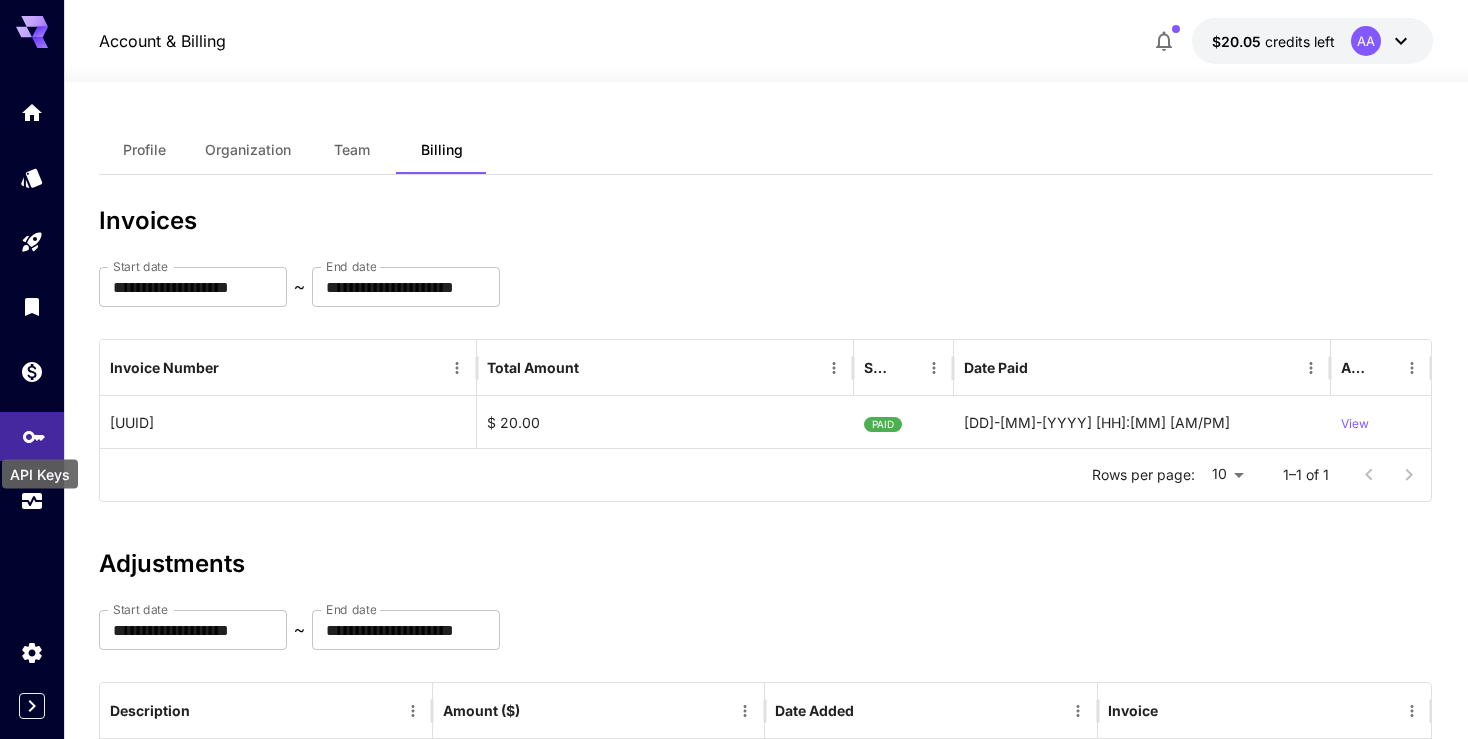 click 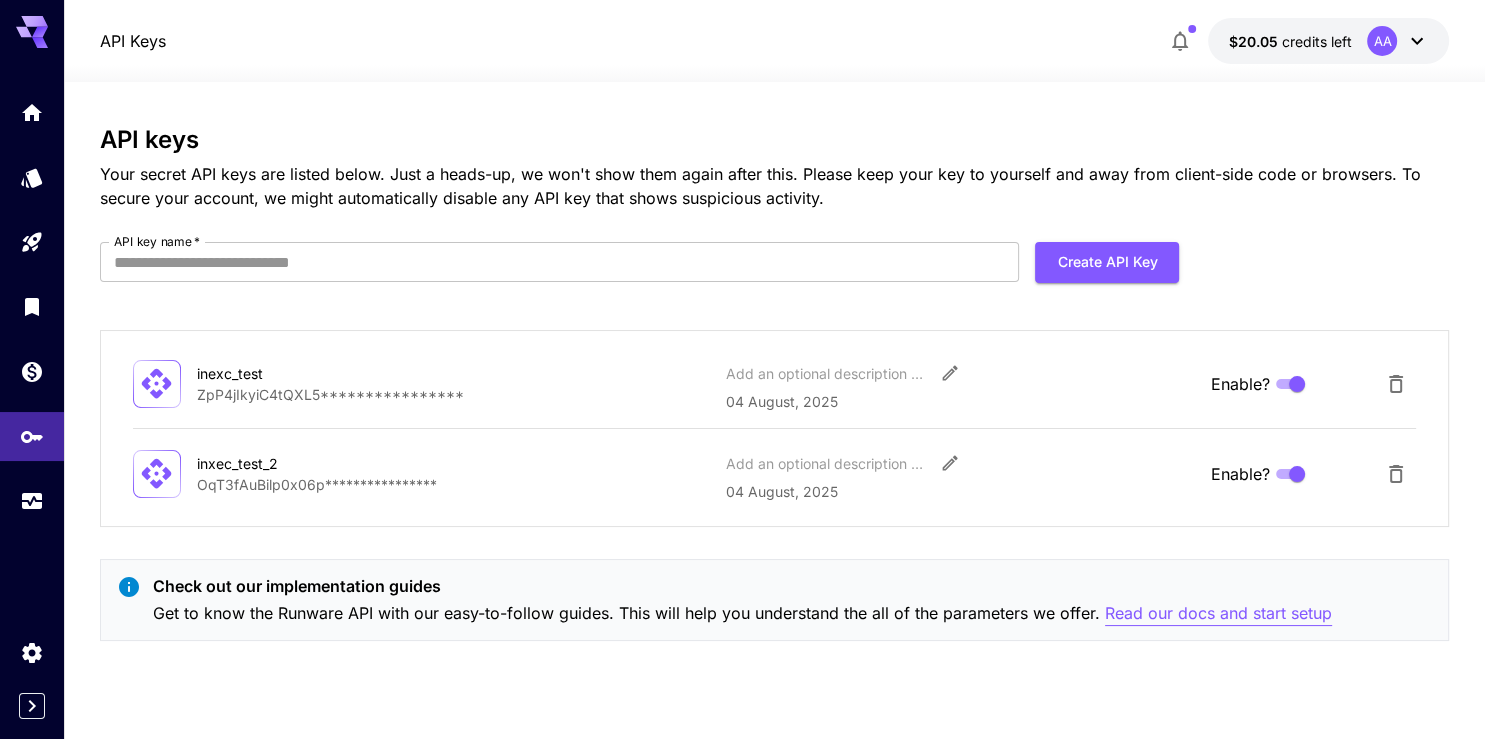 click on "Read our docs and start setup" at bounding box center [1218, 613] 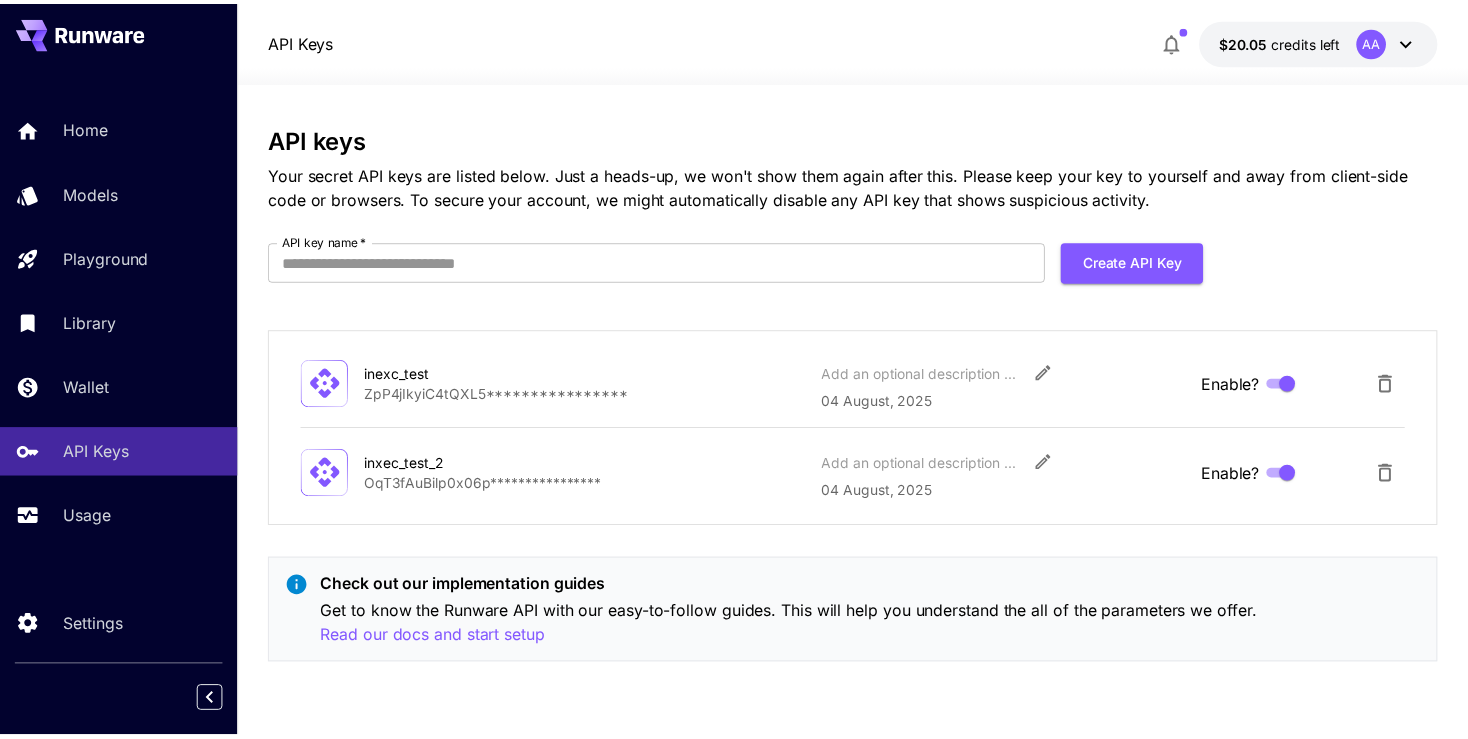 scroll, scrollTop: 0, scrollLeft: 0, axis: both 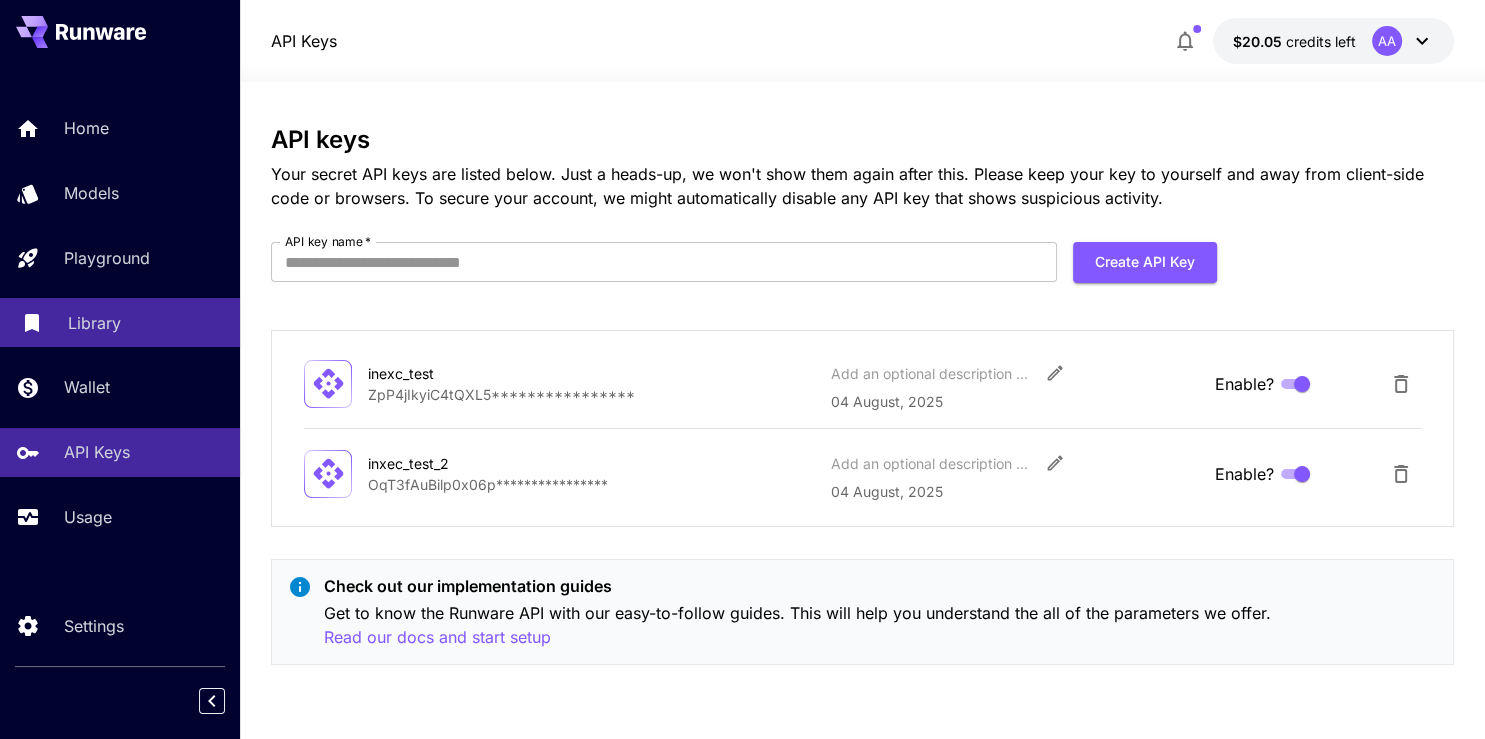 click on "Library" at bounding box center (94, 323) 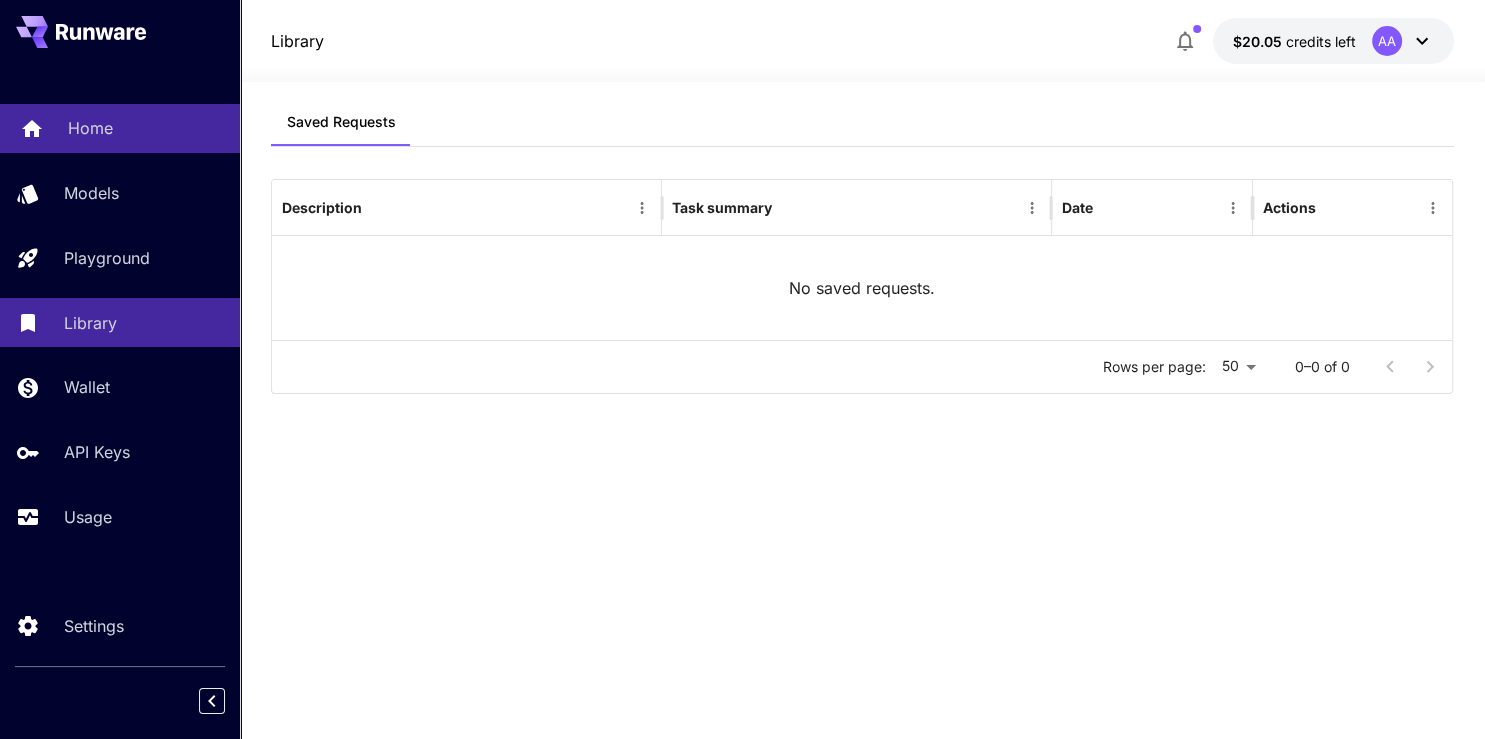 click on "Home" at bounding box center (90, 128) 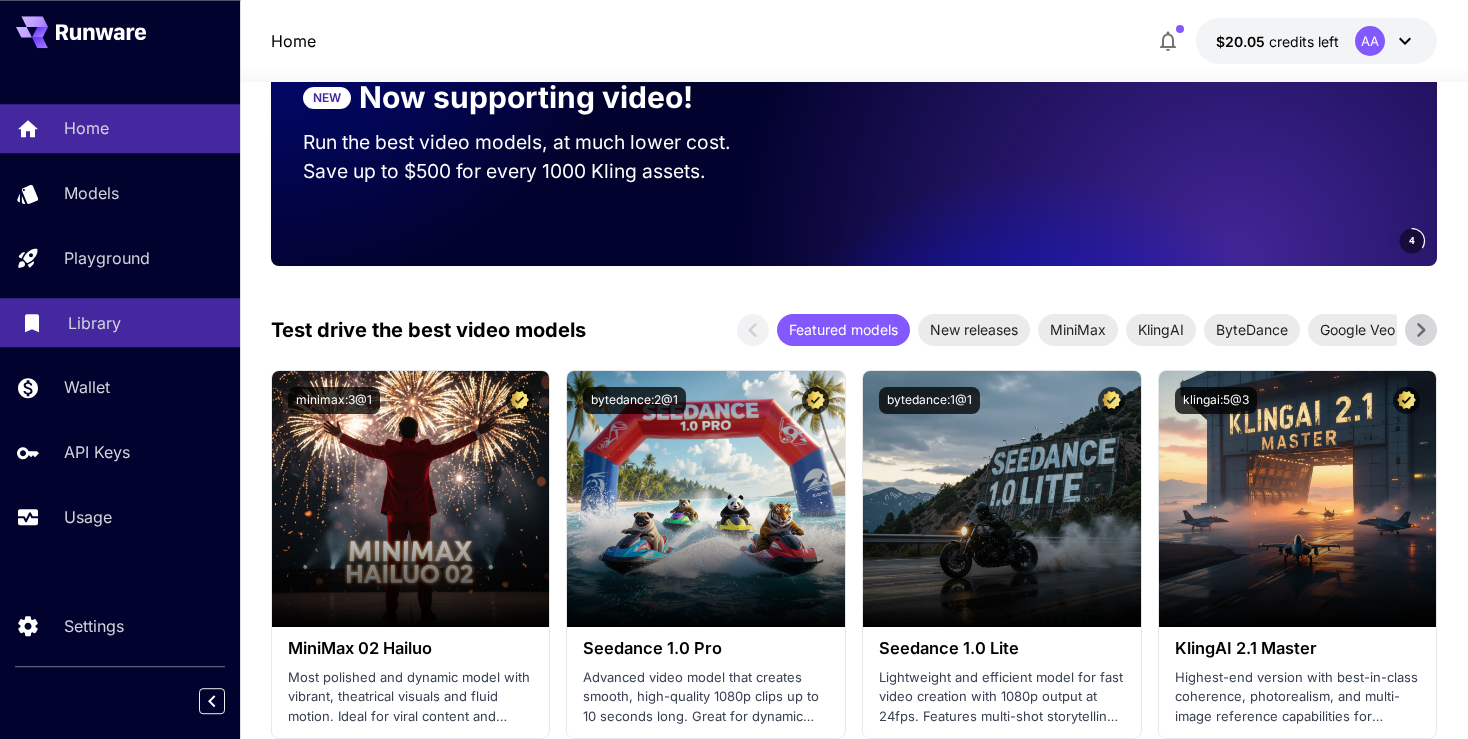 scroll, scrollTop: 316, scrollLeft: 0, axis: vertical 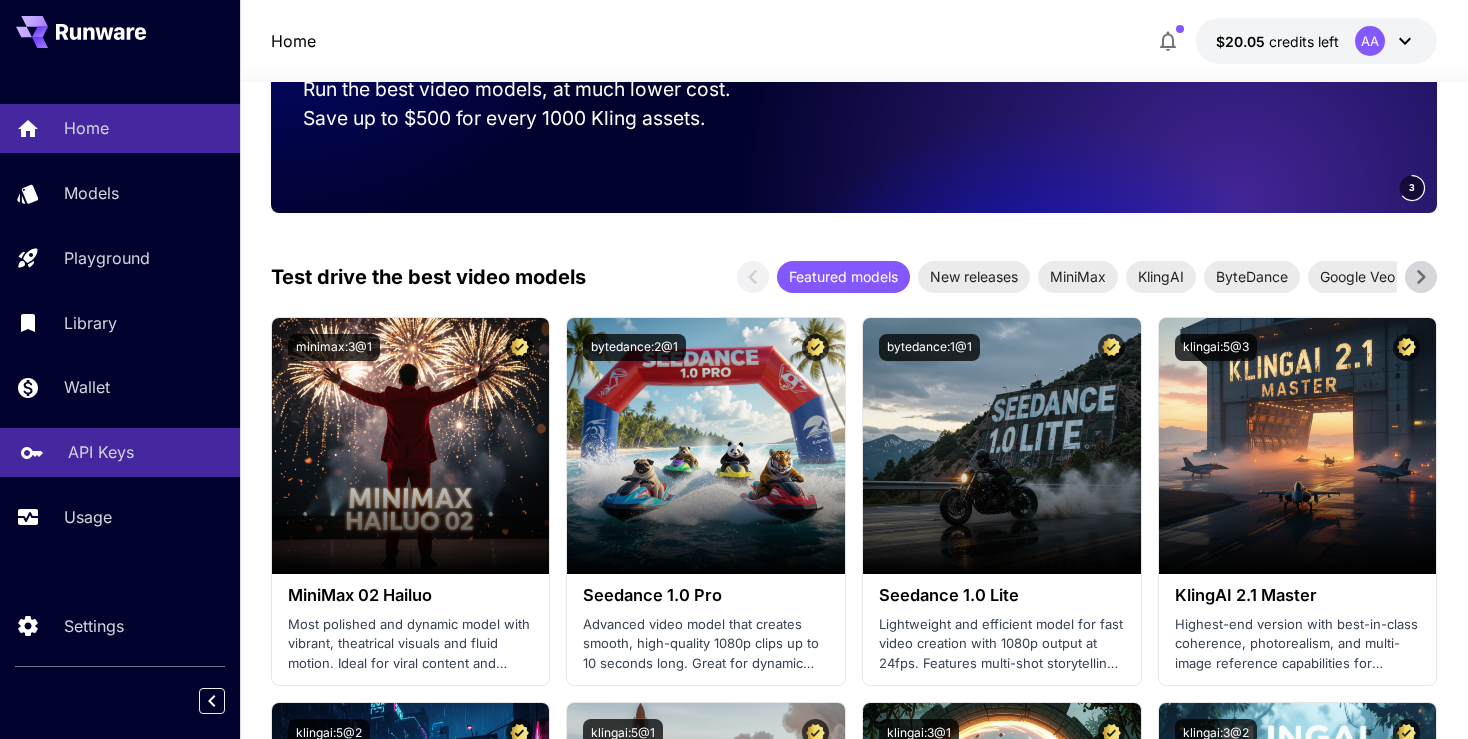 click on "API Keys" at bounding box center (120, 452) 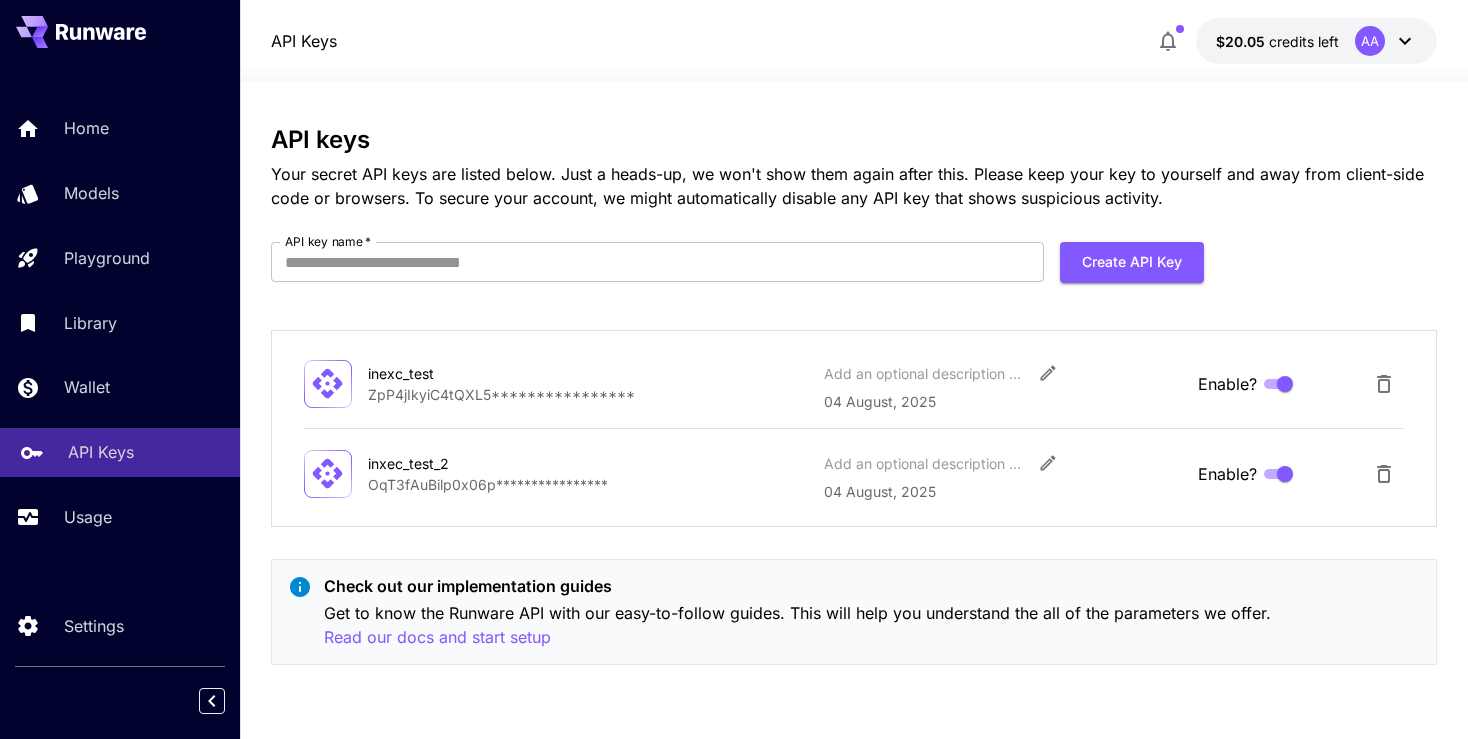 scroll, scrollTop: 0, scrollLeft: 0, axis: both 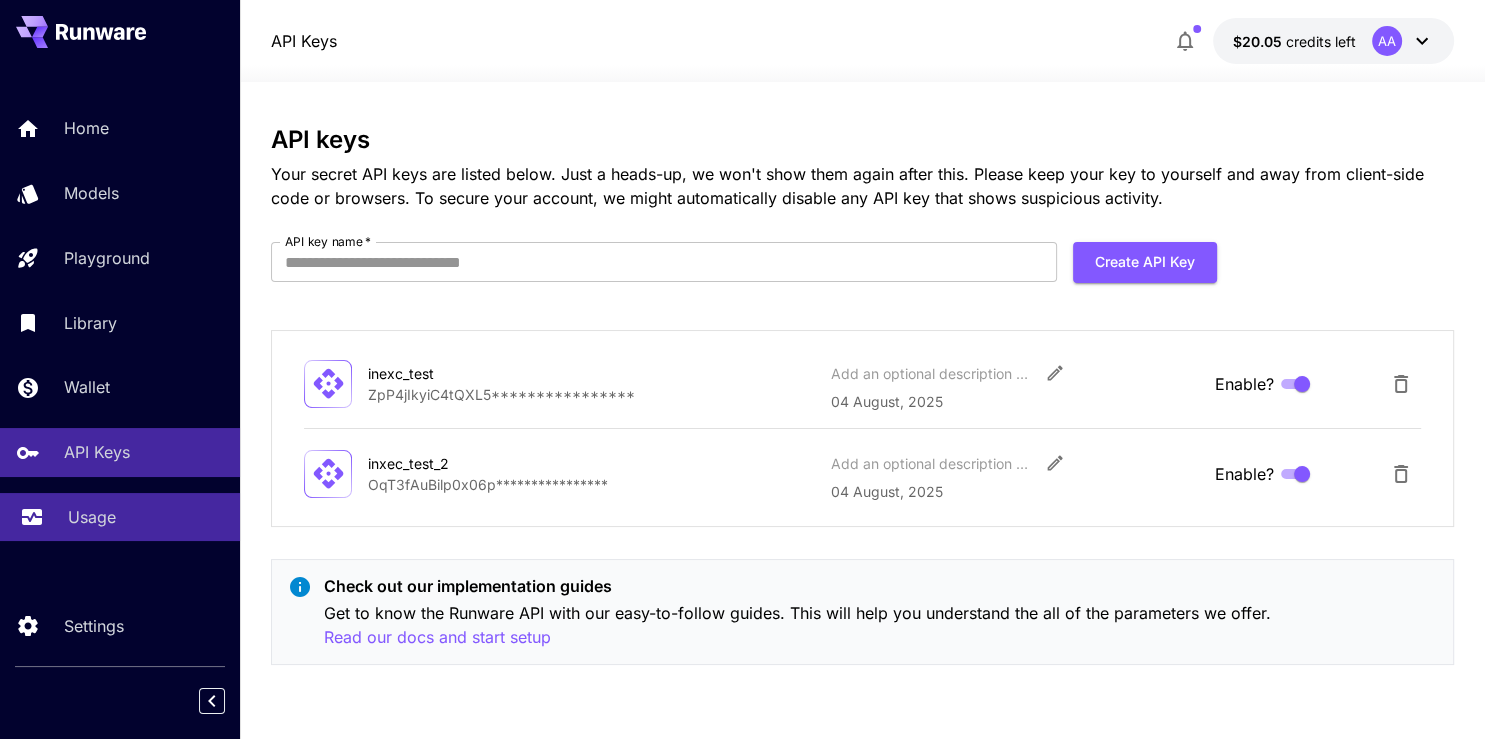 click on "Usage" at bounding box center [92, 517] 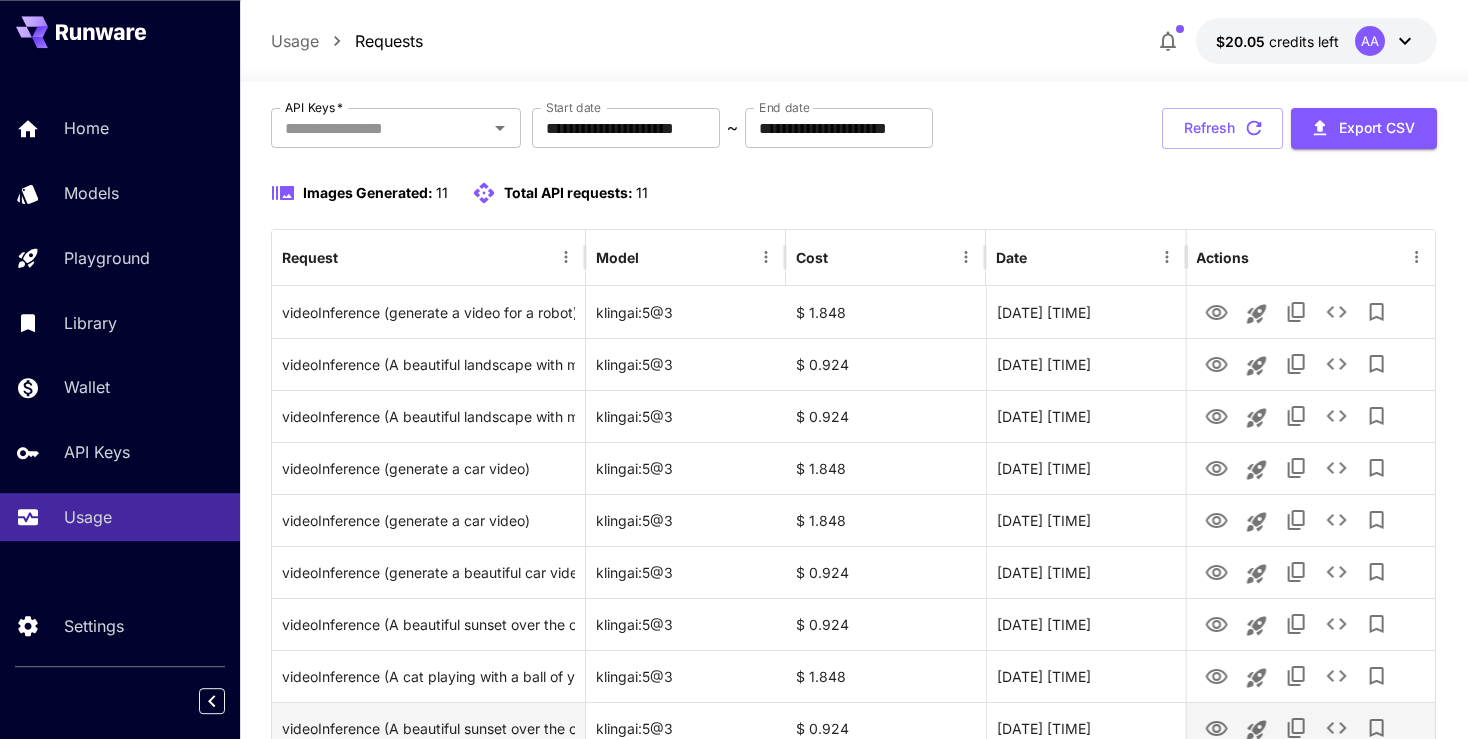 scroll, scrollTop: 105, scrollLeft: 0, axis: vertical 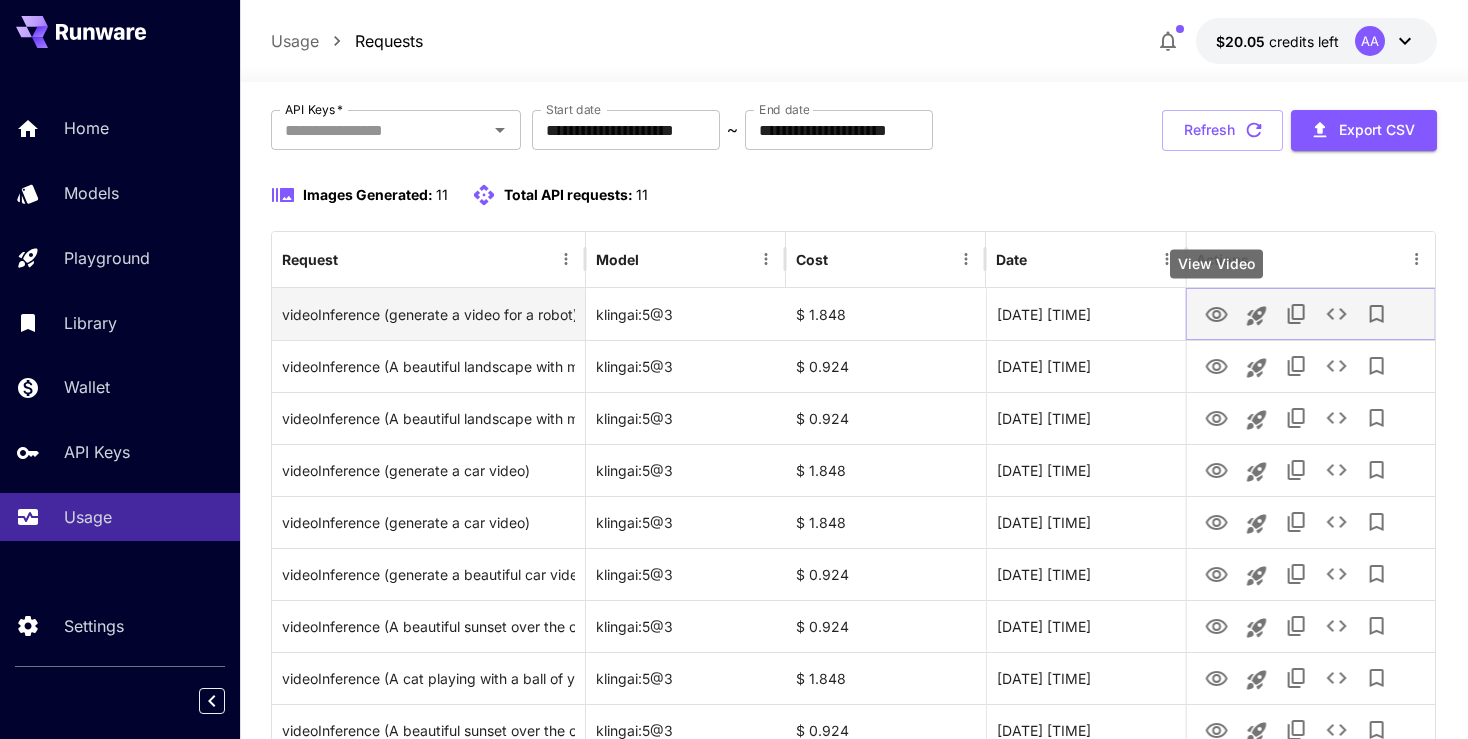 click 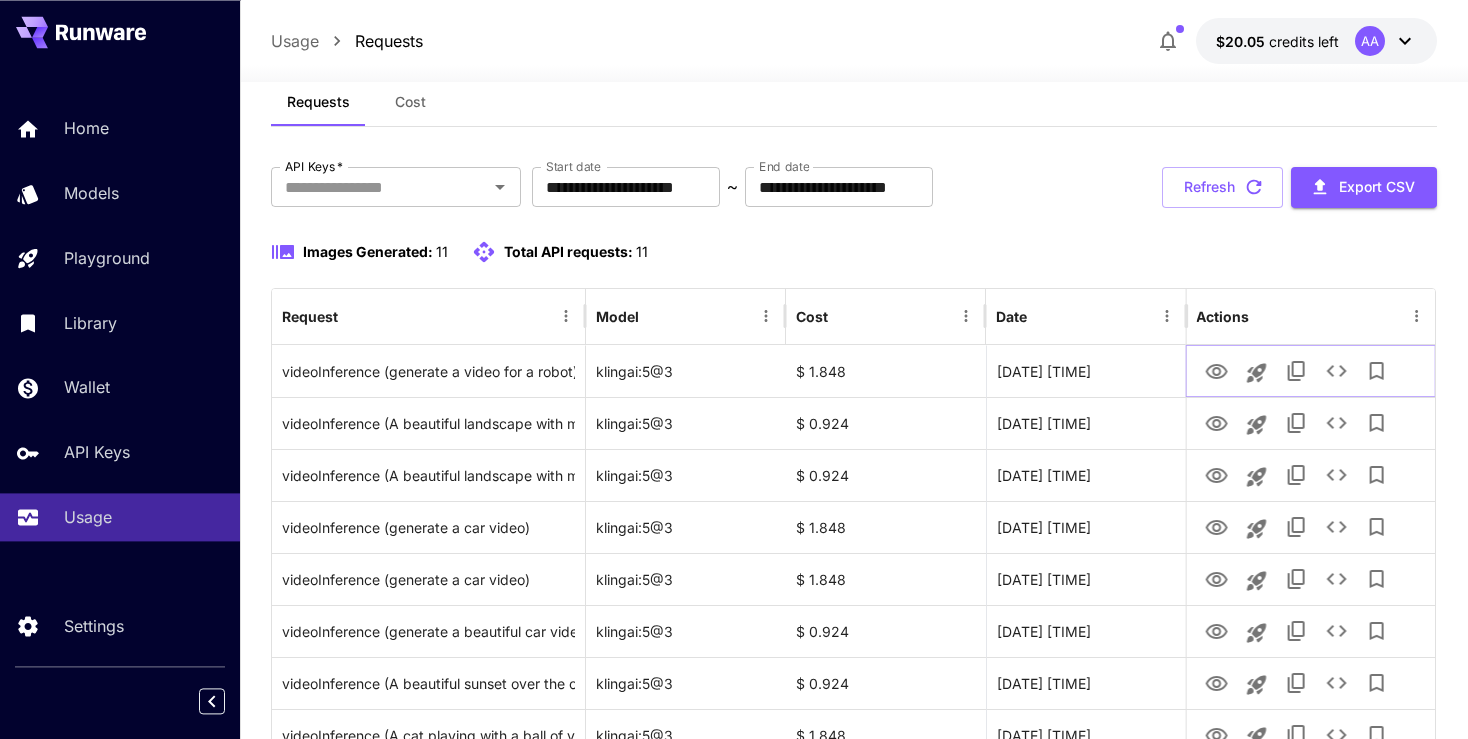 scroll, scrollTop: 105, scrollLeft: 0, axis: vertical 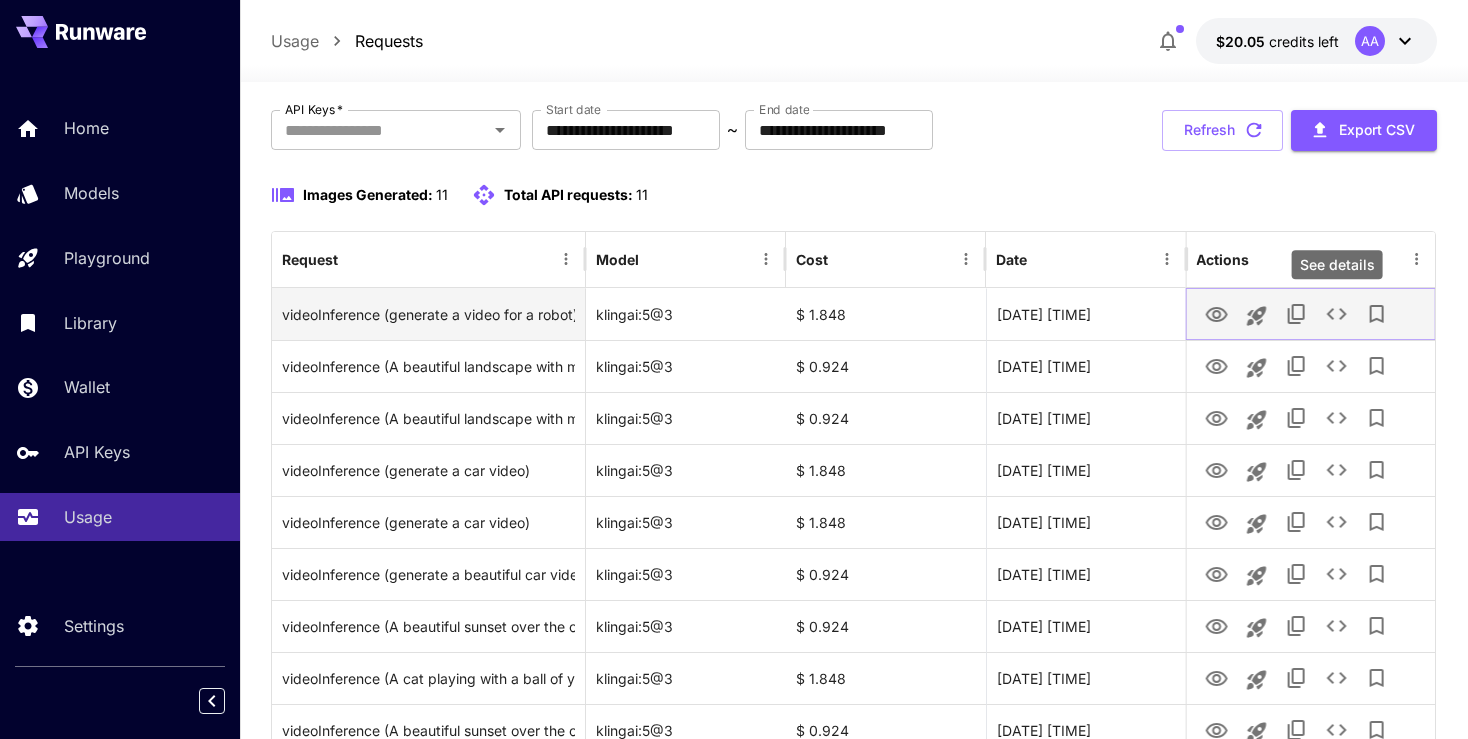 click at bounding box center [1336, 314] 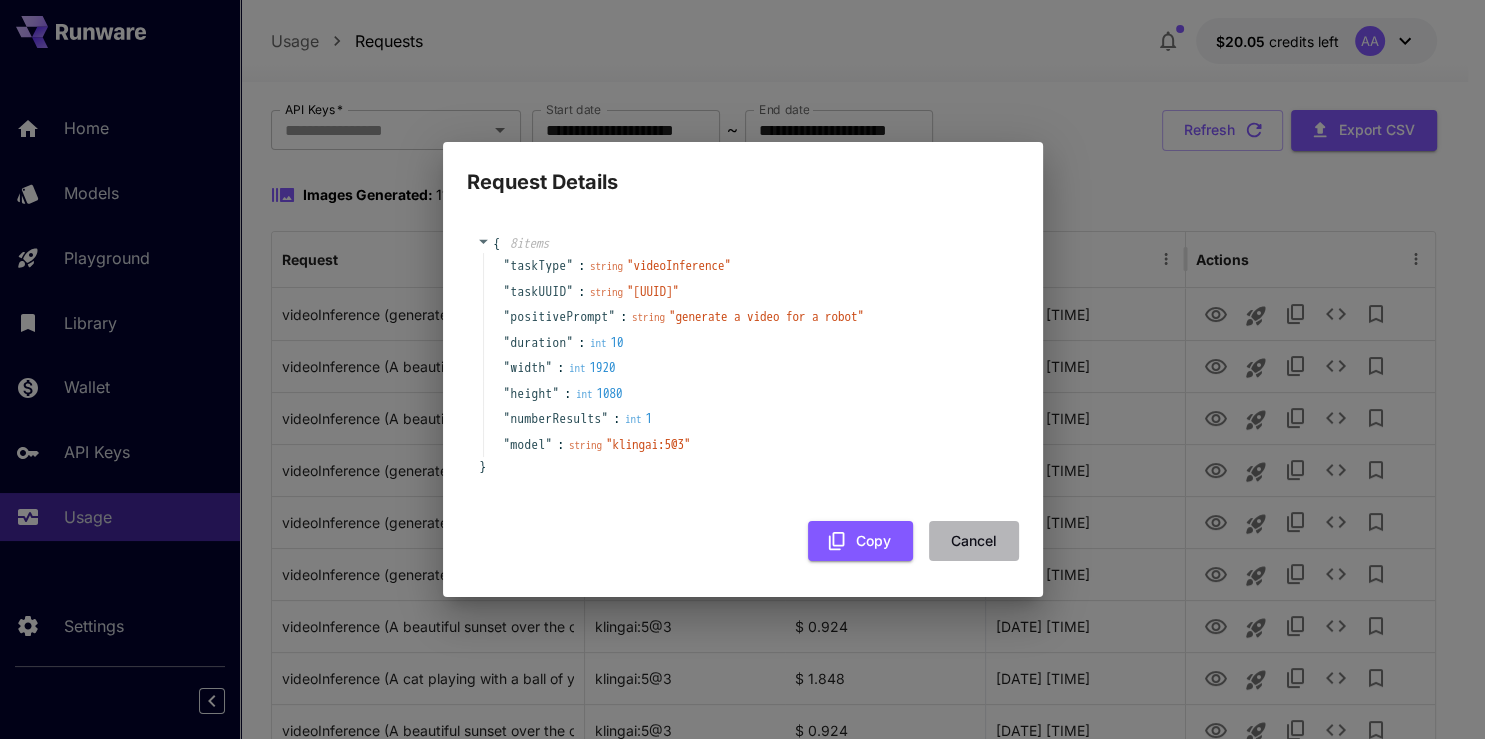 click on "Cancel" at bounding box center (974, 541) 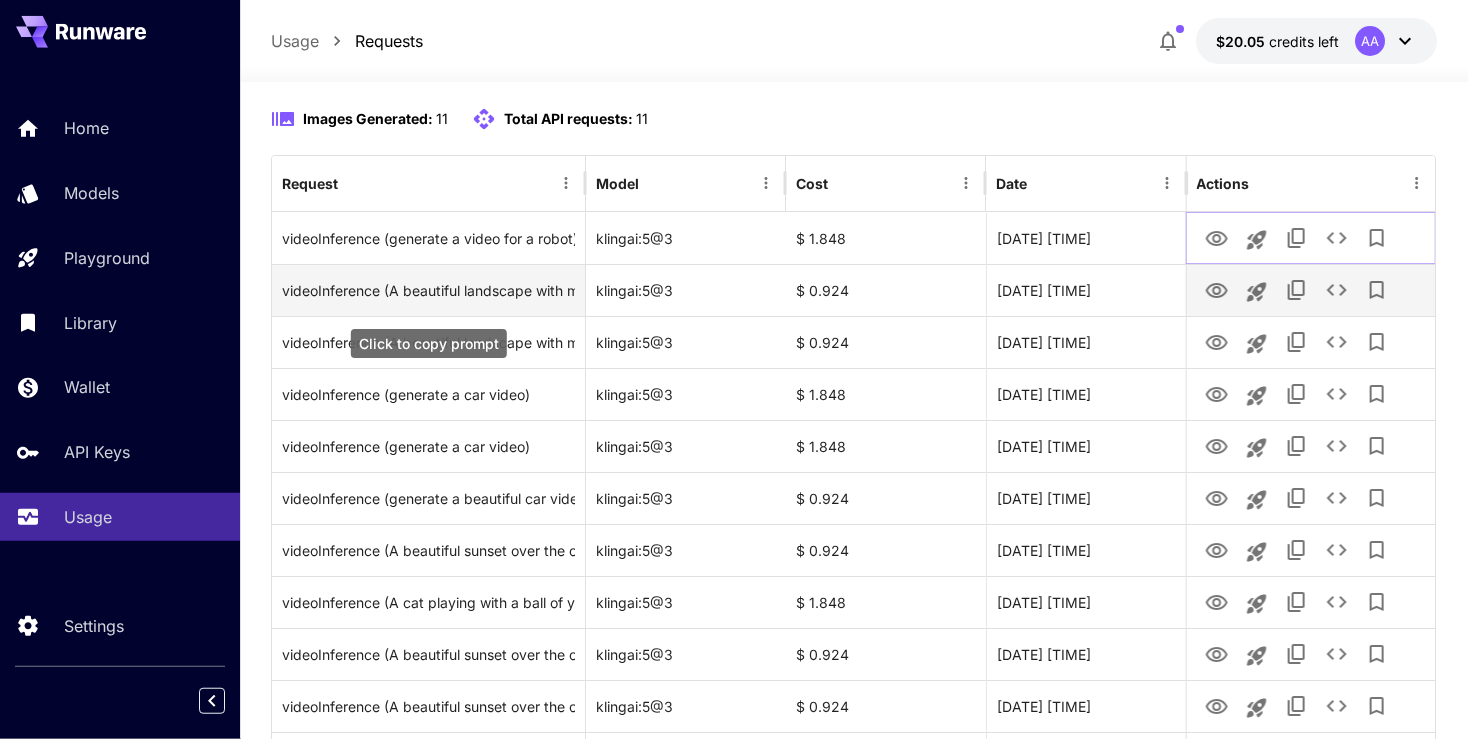 scroll, scrollTop: 338, scrollLeft: 0, axis: vertical 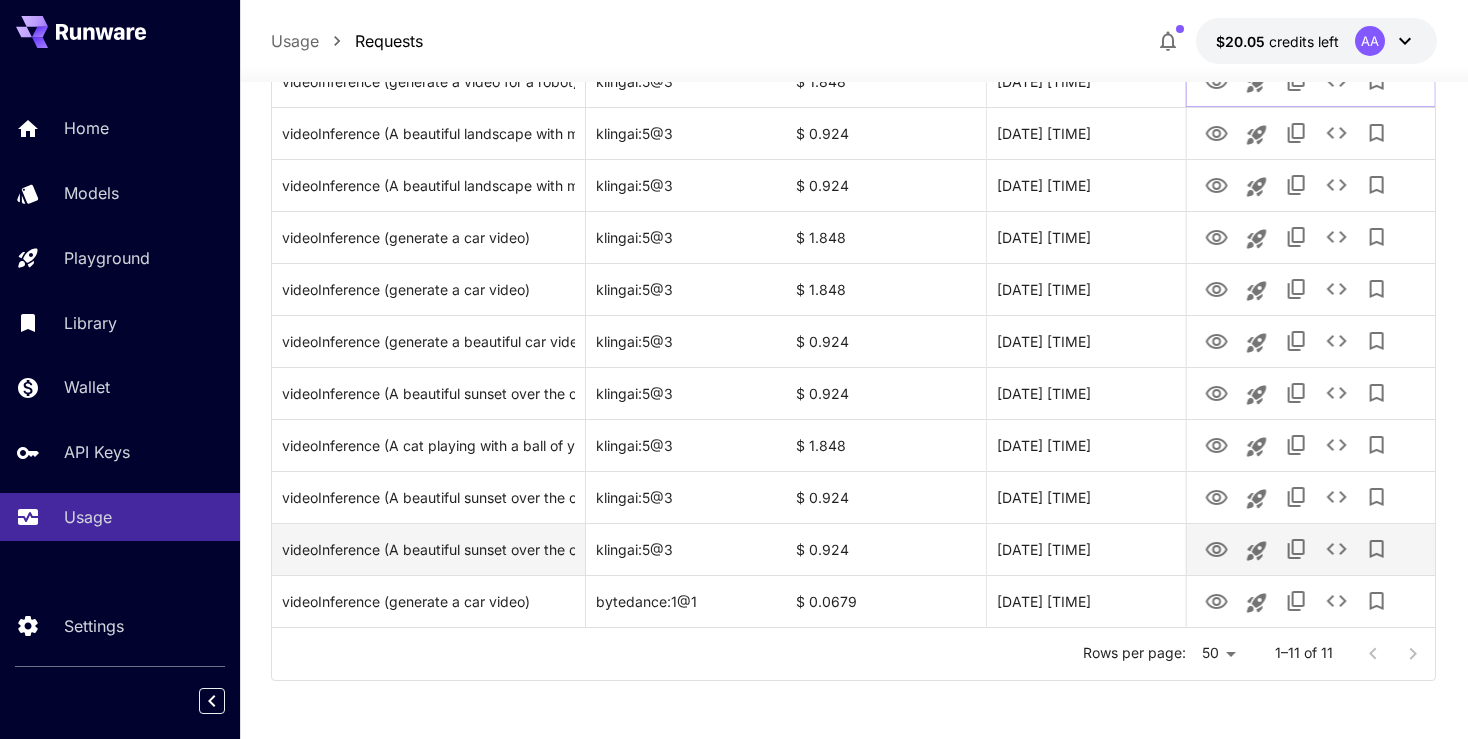type 